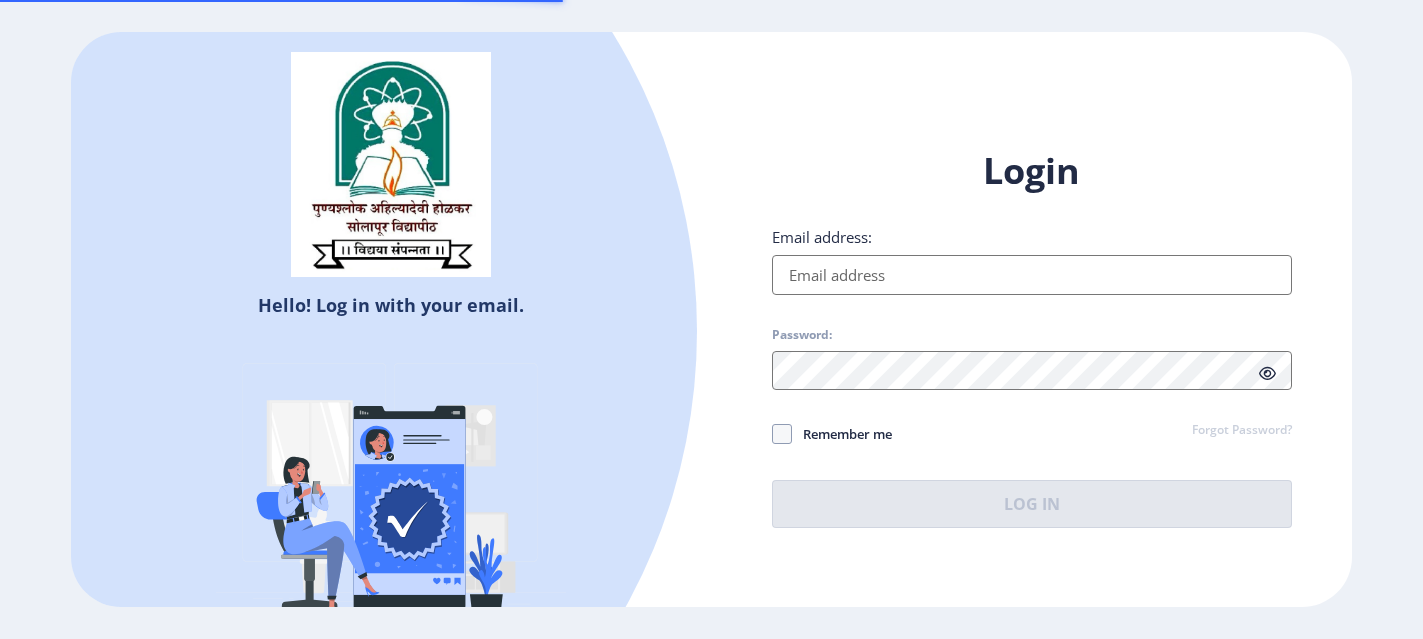 scroll, scrollTop: 0, scrollLeft: 0, axis: both 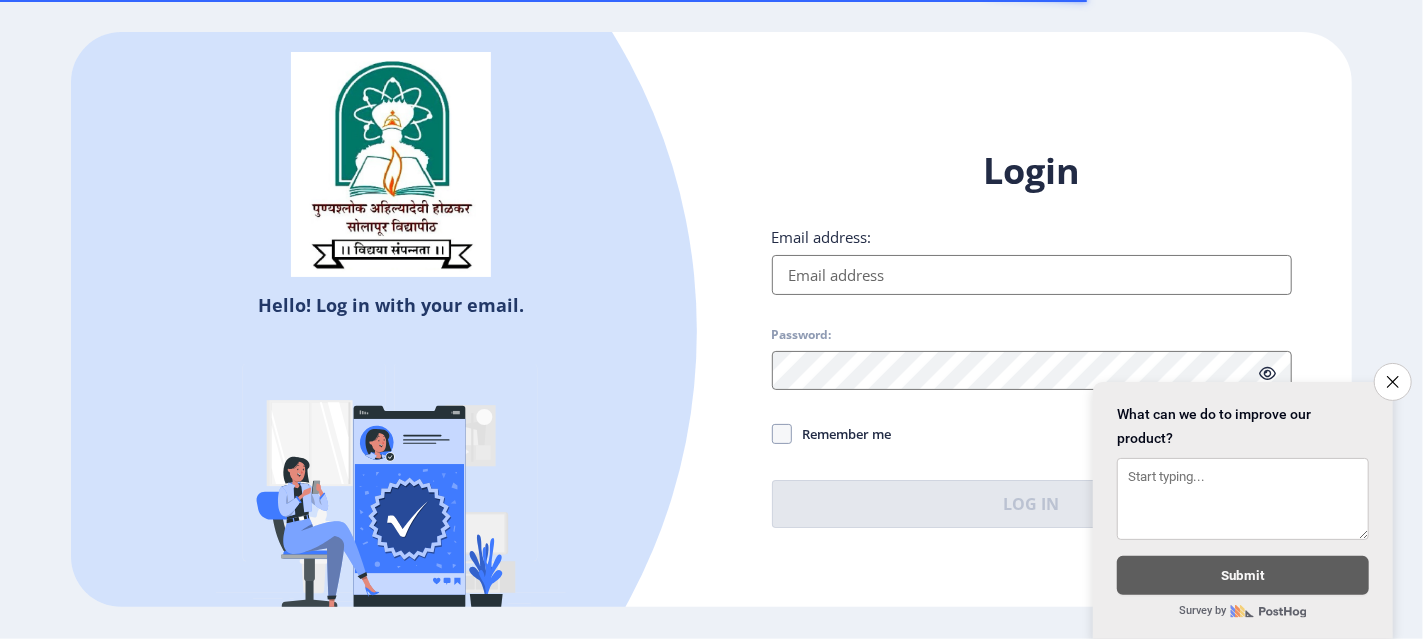 click on "Email address:" at bounding box center (1032, 275) 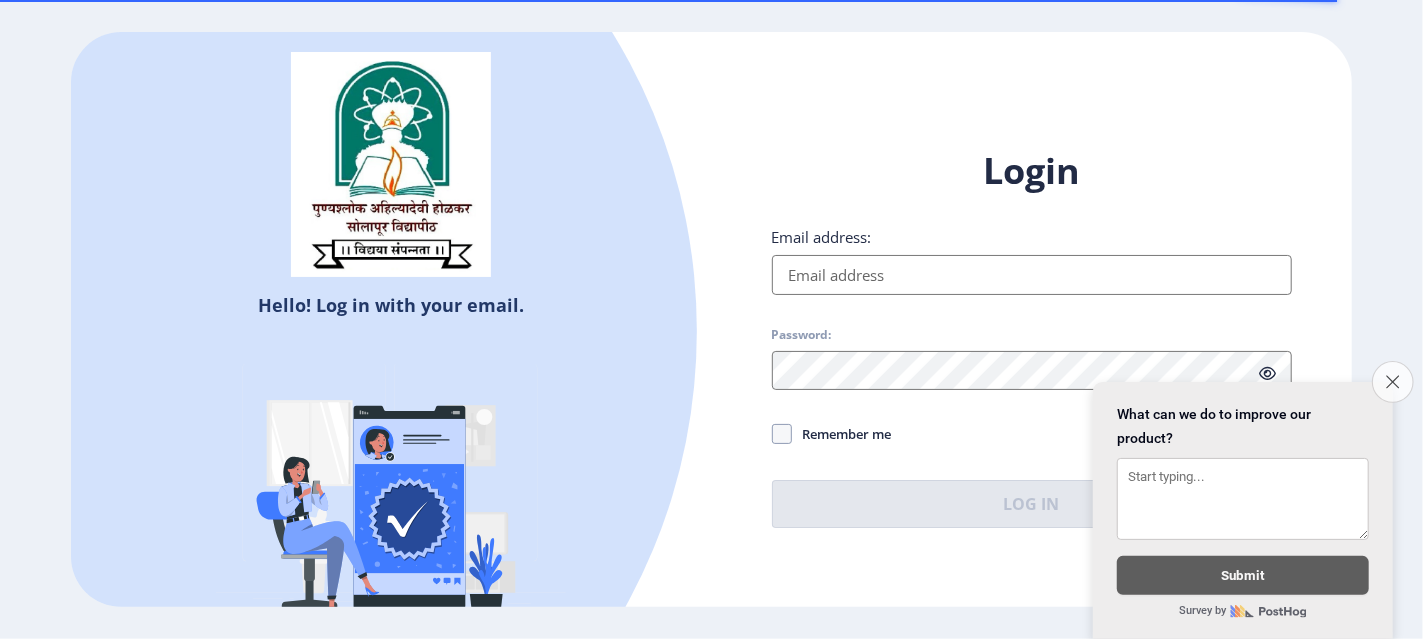 click on "Close survey" 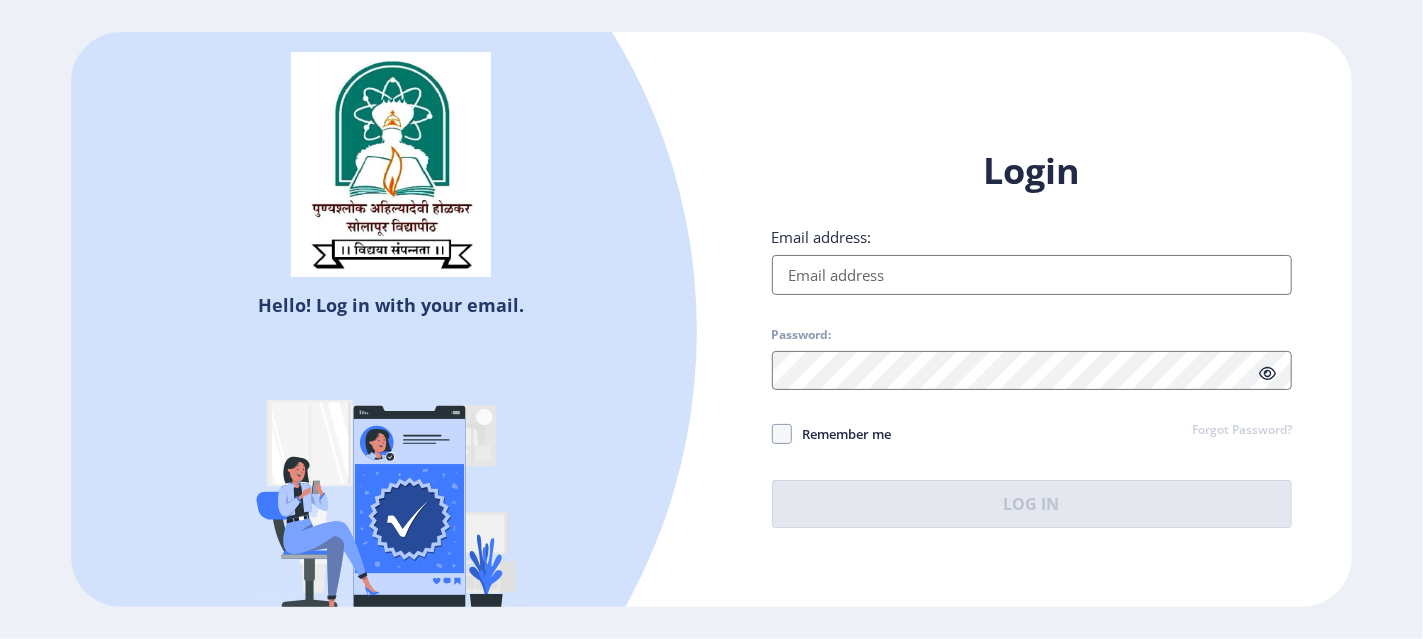 click on "Email address:" at bounding box center [1032, 275] 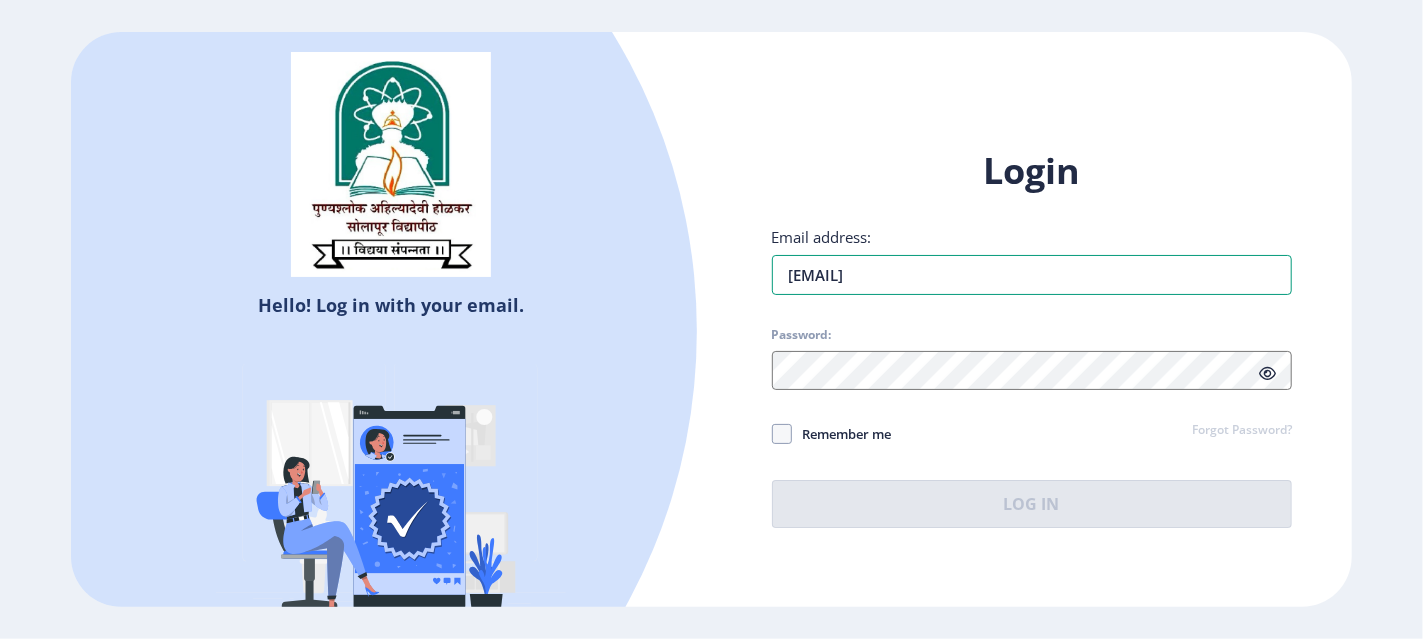 type on "[EMAIL]" 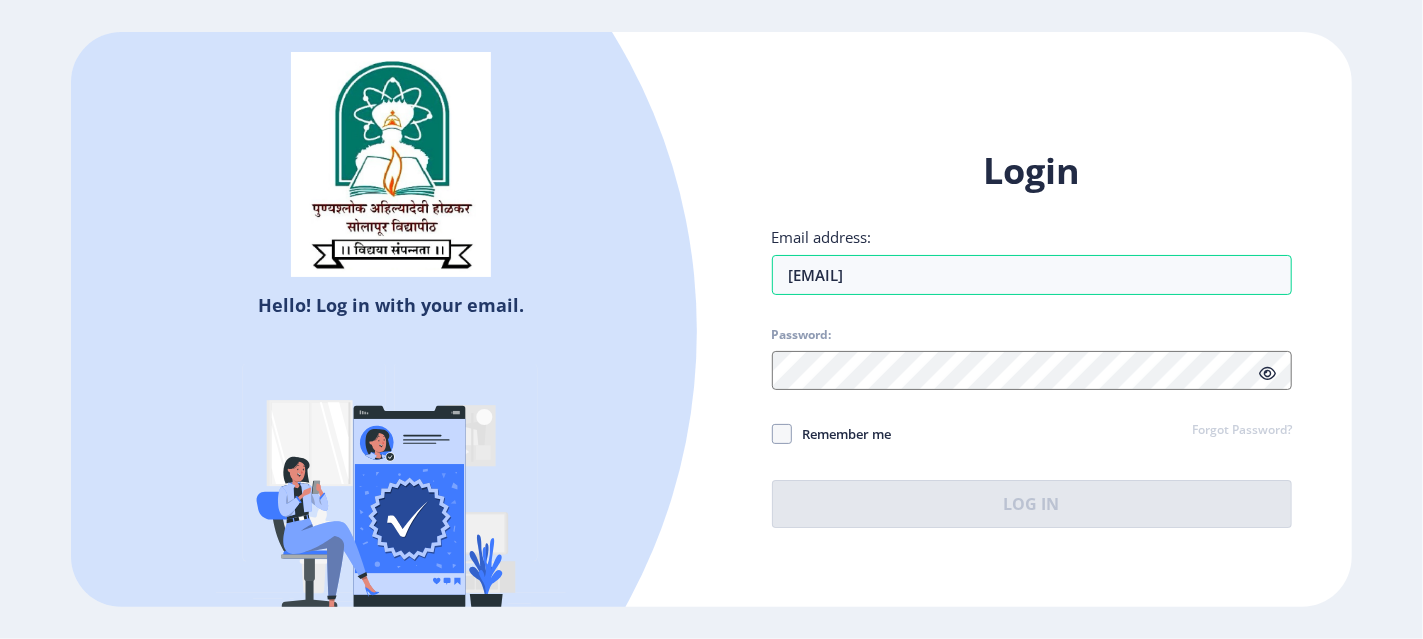 click on "Login Email address: [EMAIL] Password: Remember me Forgot Password?  Log In" 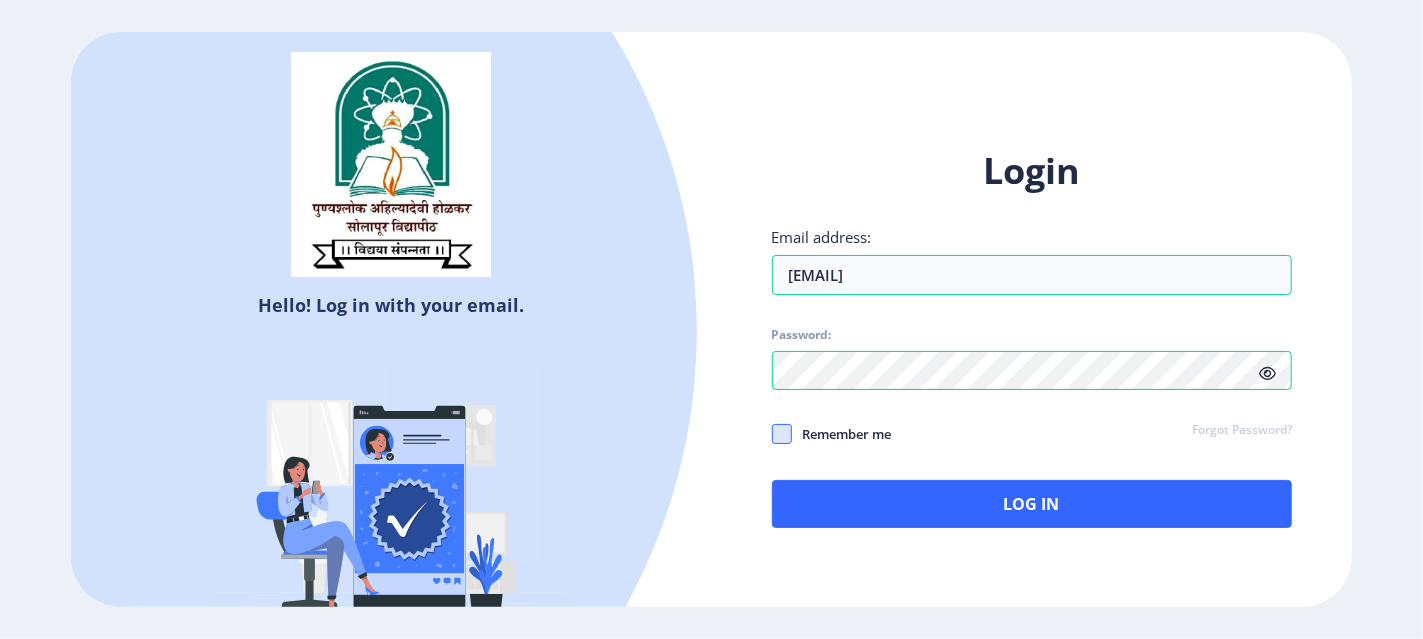 click on "Remember me" 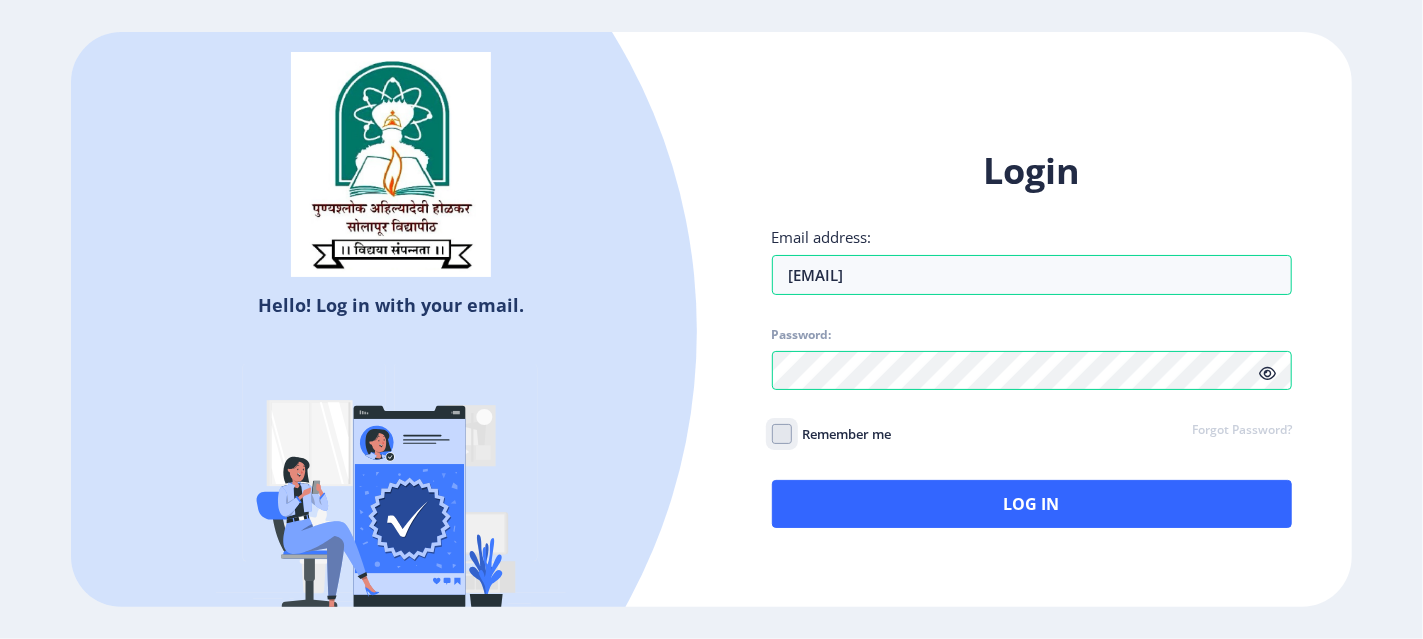 click on "Remember me" 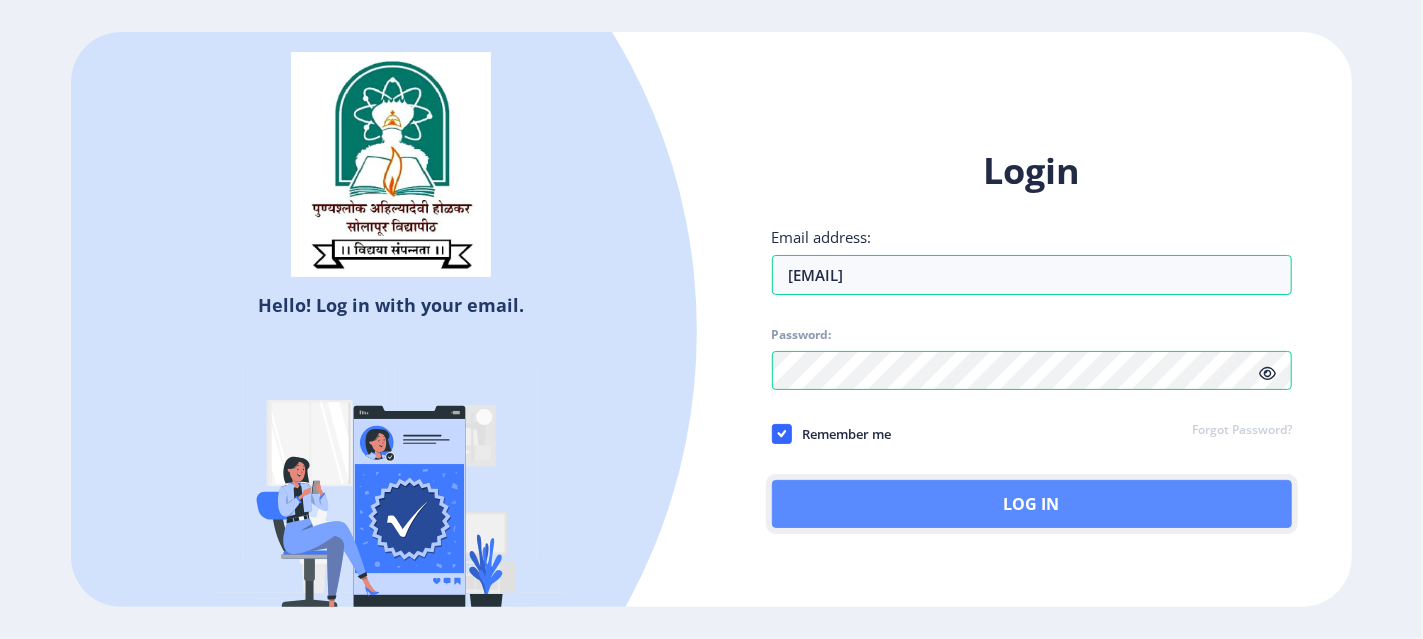 click on "Log In" 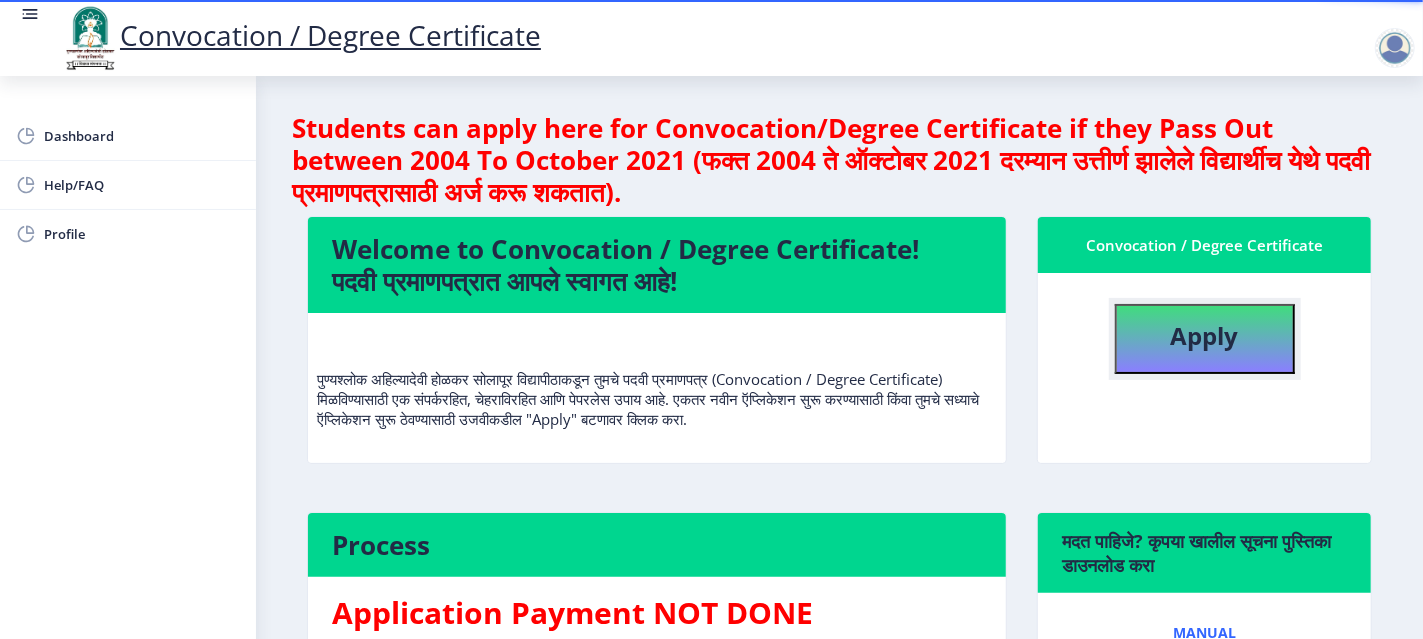 click on "Apply" 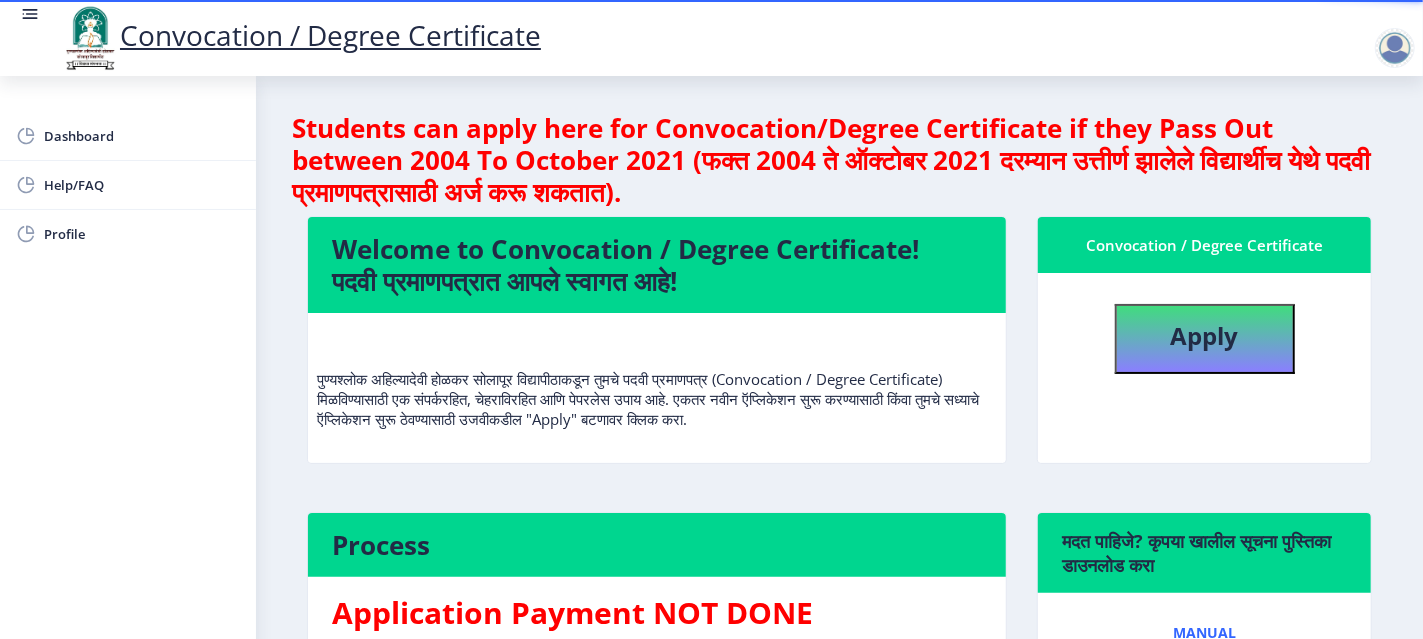 select 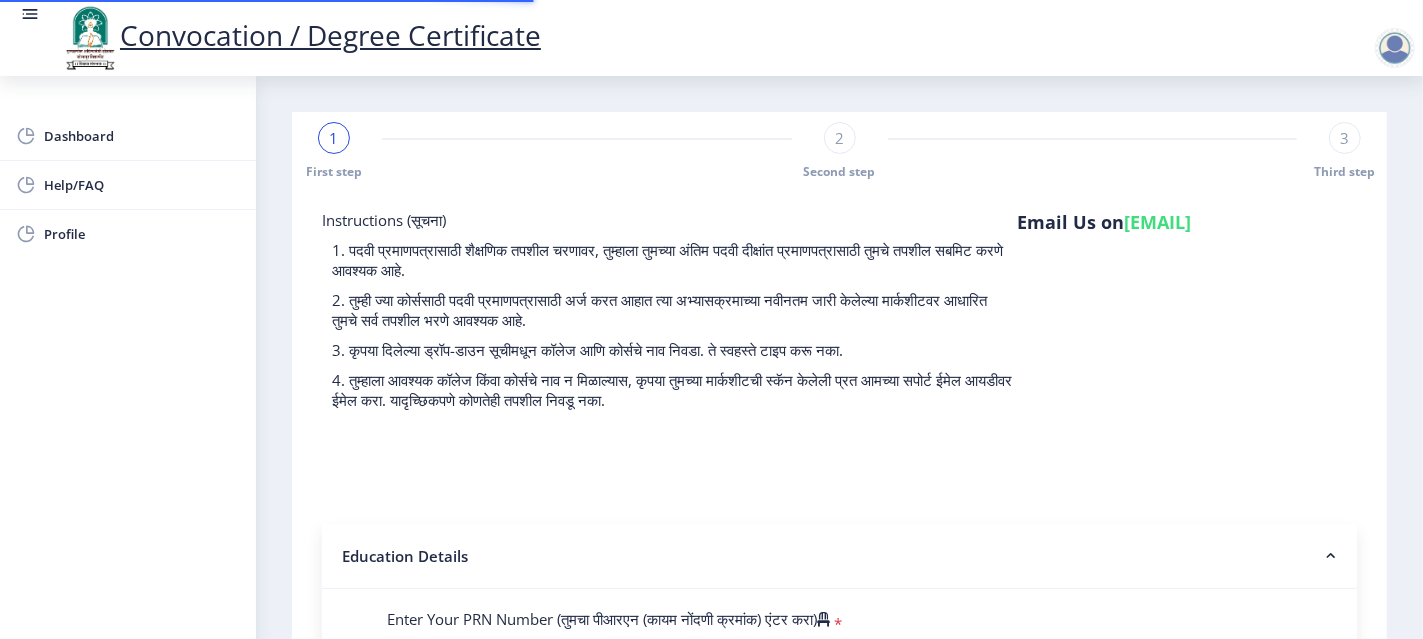 scroll, scrollTop: 300, scrollLeft: 0, axis: vertical 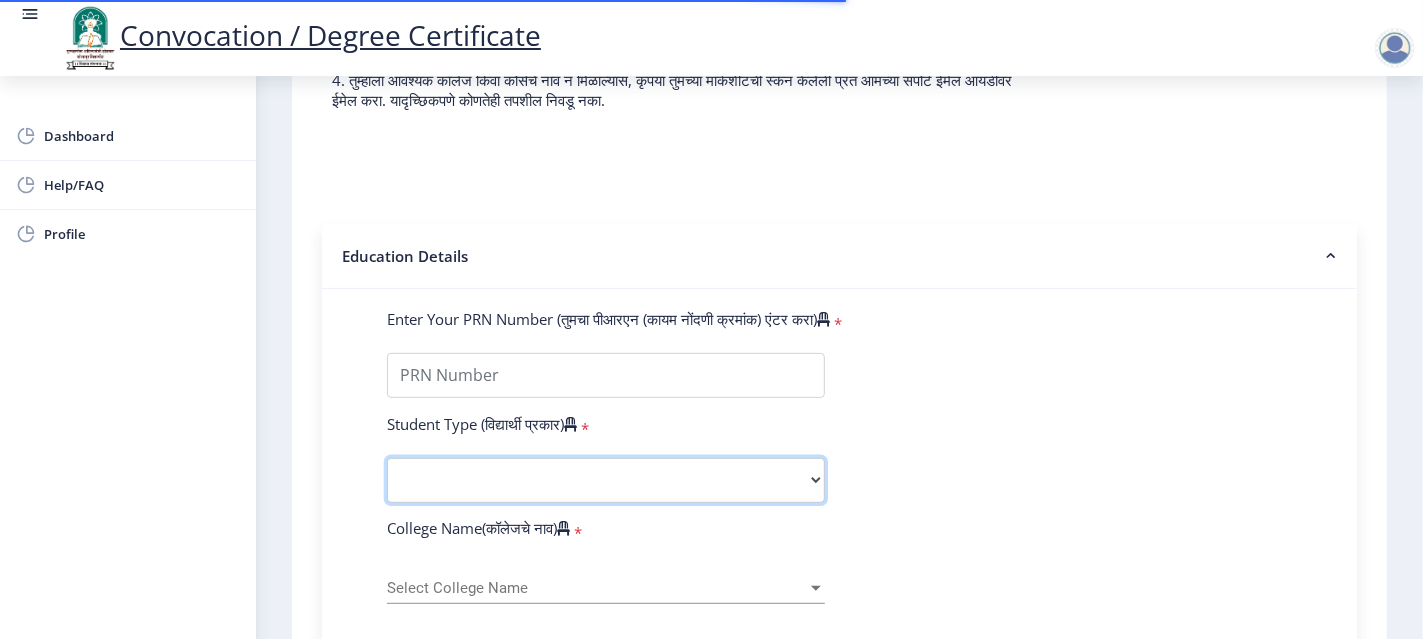 click on "Select Student Type Regular External" at bounding box center (606, 480) 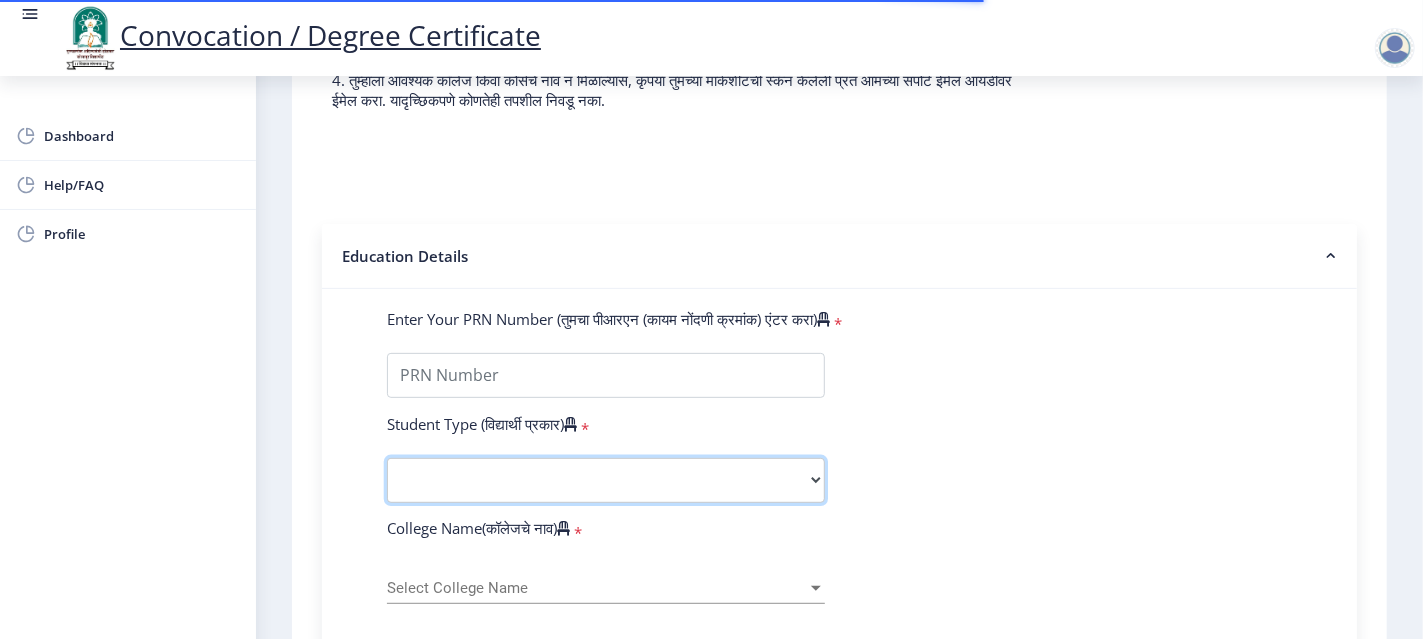 select on "Regular" 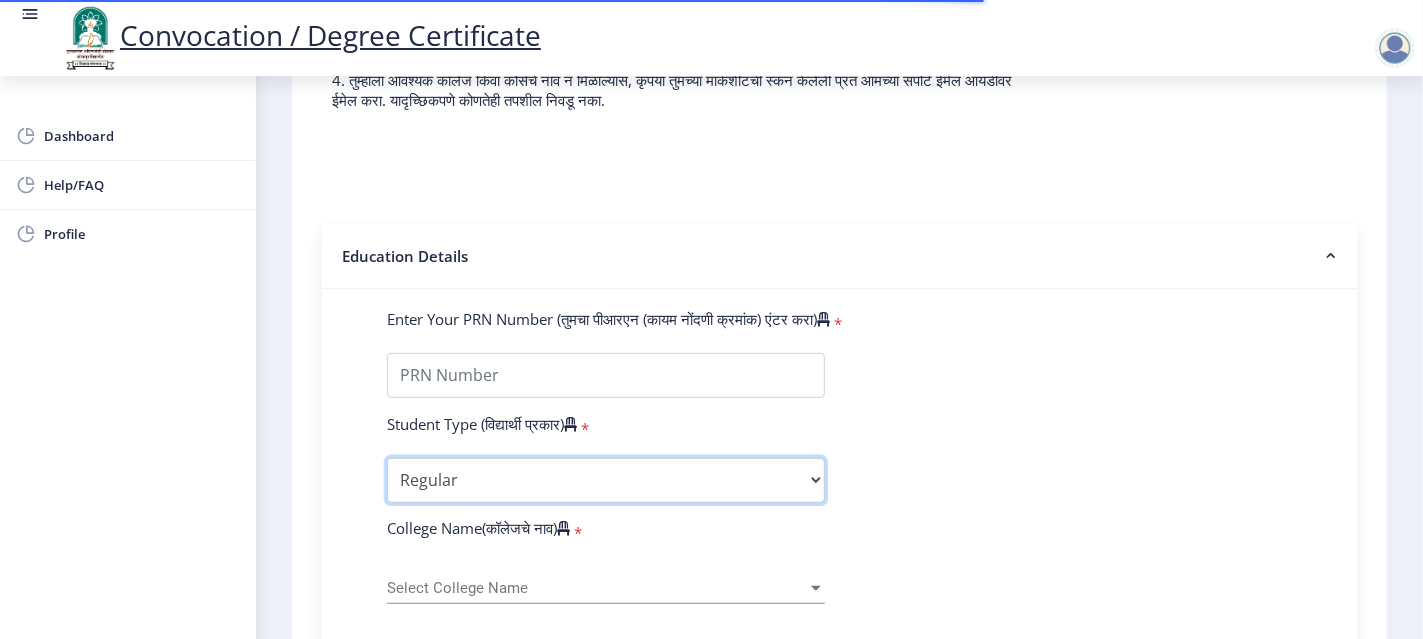 click on "Select Student Type Regular External" at bounding box center (606, 480) 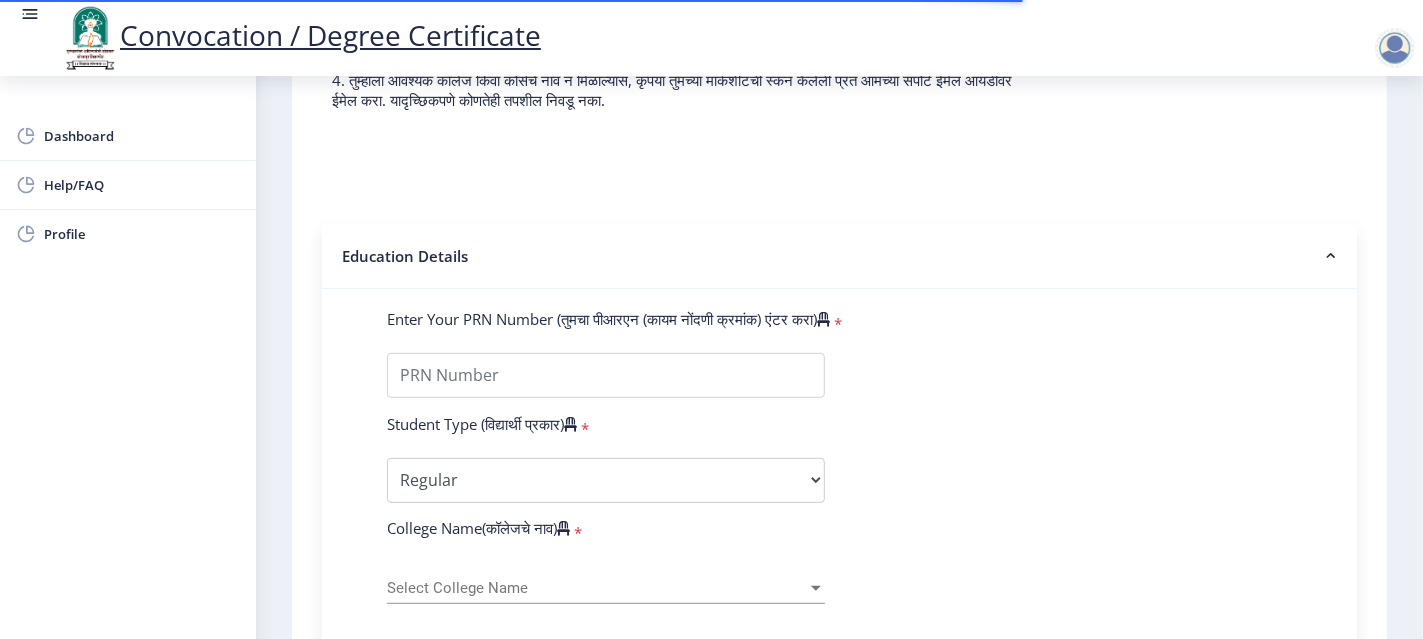 click on "Enter Your PRN Number (तुमचा पीआरएन (कायम नोंदणी क्रमांक) एंटर करा)   * Student Type (विद्यार्थी प्रकार)    * Select Student Type Regular External College Name(कॉलेजचे नाव)   * Select College Name Select College Name Course Name(अभ्यासक्रमाचे नाव)   * Select Course Name Select Course Name Enter passing Year(उत्तीर्ण वर्ष प्रविष्ट करा)   *  2025   2024   2023   2022   2021   2020   2019   2018   2017   2016   2015   2014   2013   2012   2011   2010   2009   2008   2007   2006   2005   2004   2003   2002   2001   2000   1999   1998   1997   1996   1995   1994   1993   1992   1991   1990   1989   1988   1987   1986   1985   1984   1983   1982   1981   1980   1979   1978   1977   1976  Enter Passing Month(उत्तीर्ण महिना प्रविष्ट करा)   * Enter Passing Month" 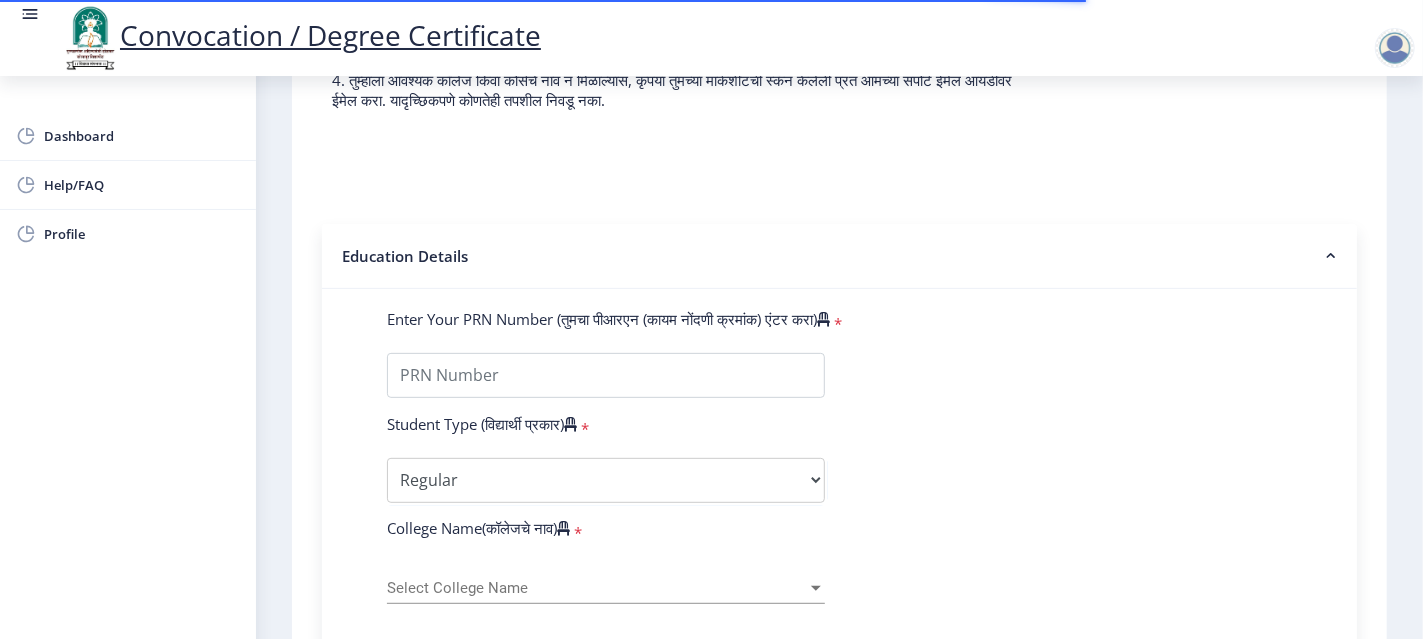click on "Select College Name Select College Name" 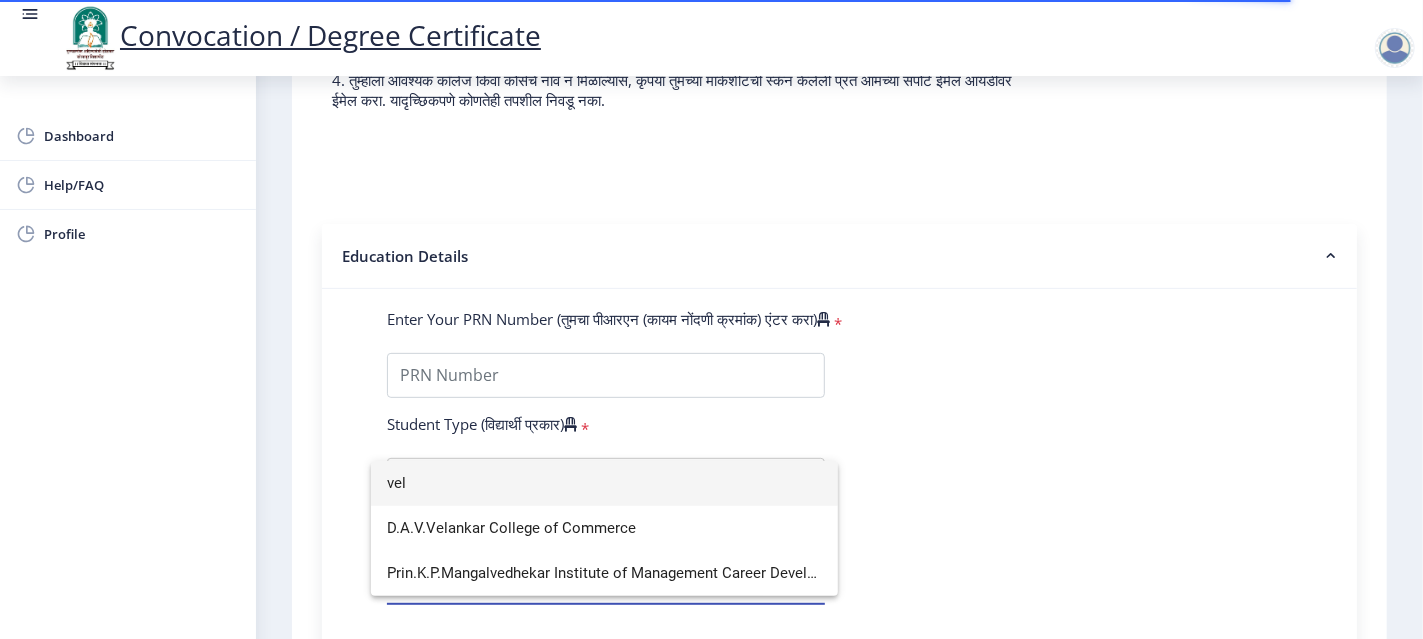 type on "vel" 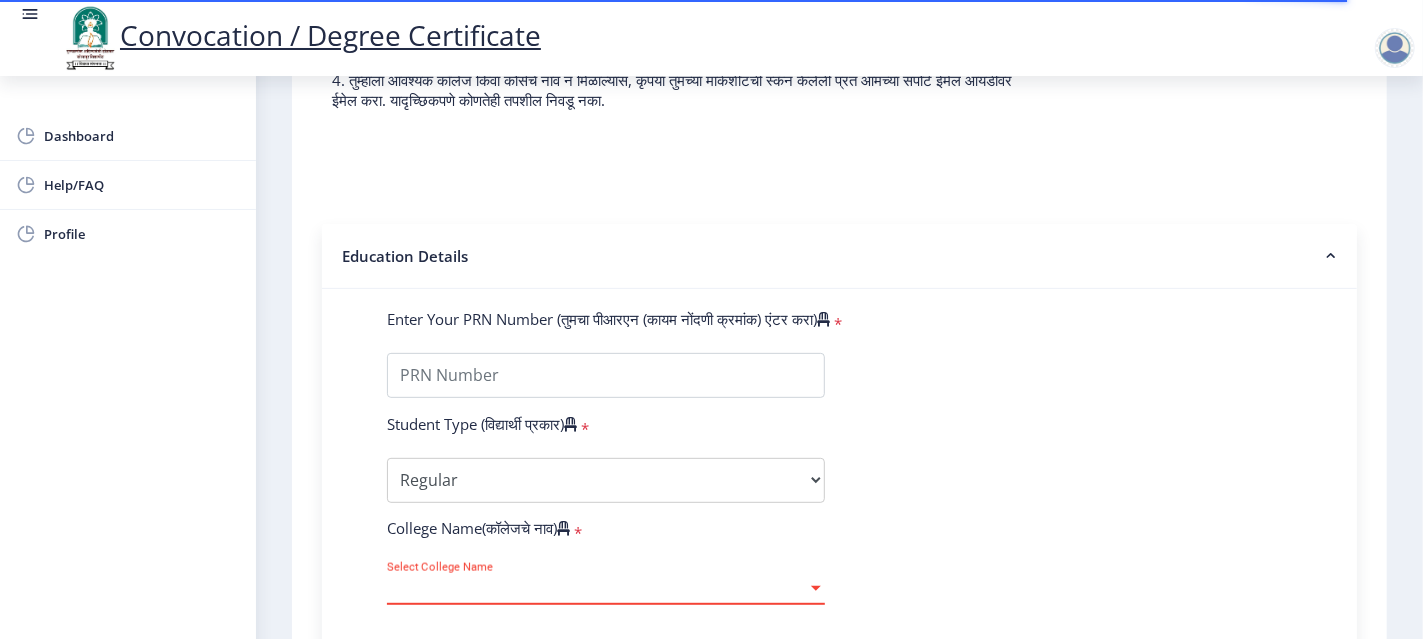click on "Select College Name" at bounding box center (597, 588) 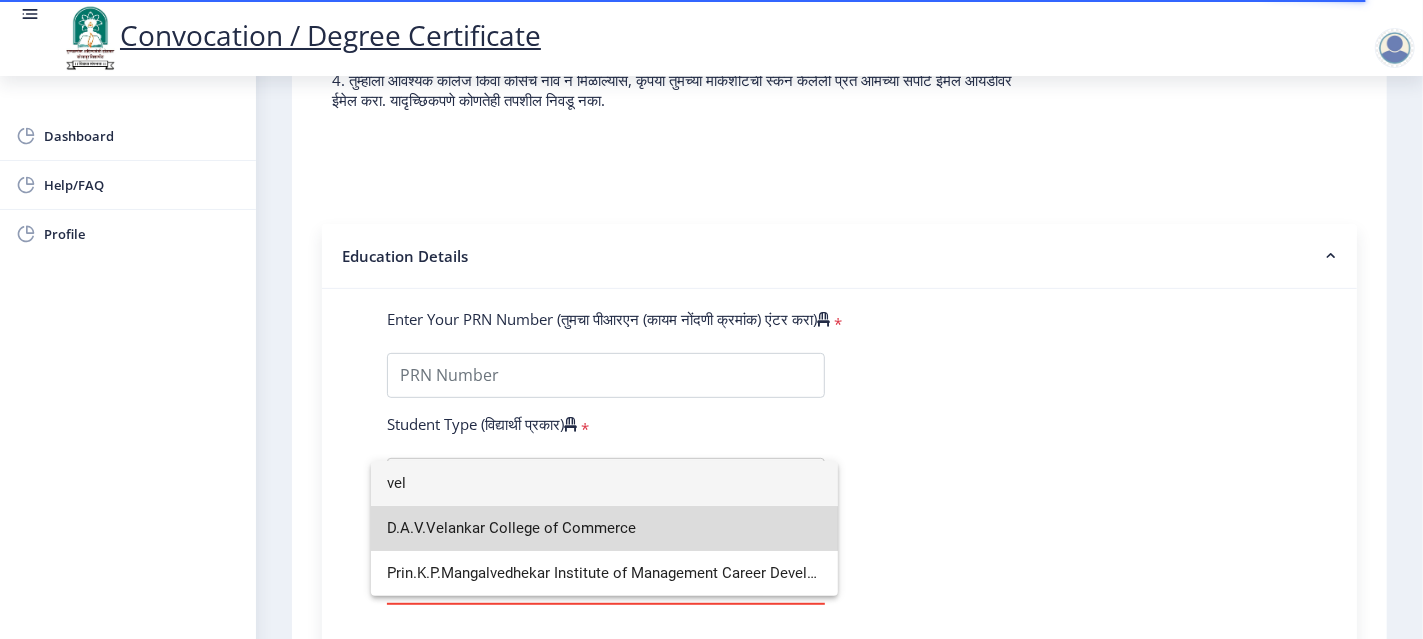 click on "D.A.V.Velankar College of Commerce" at bounding box center [604, 528] 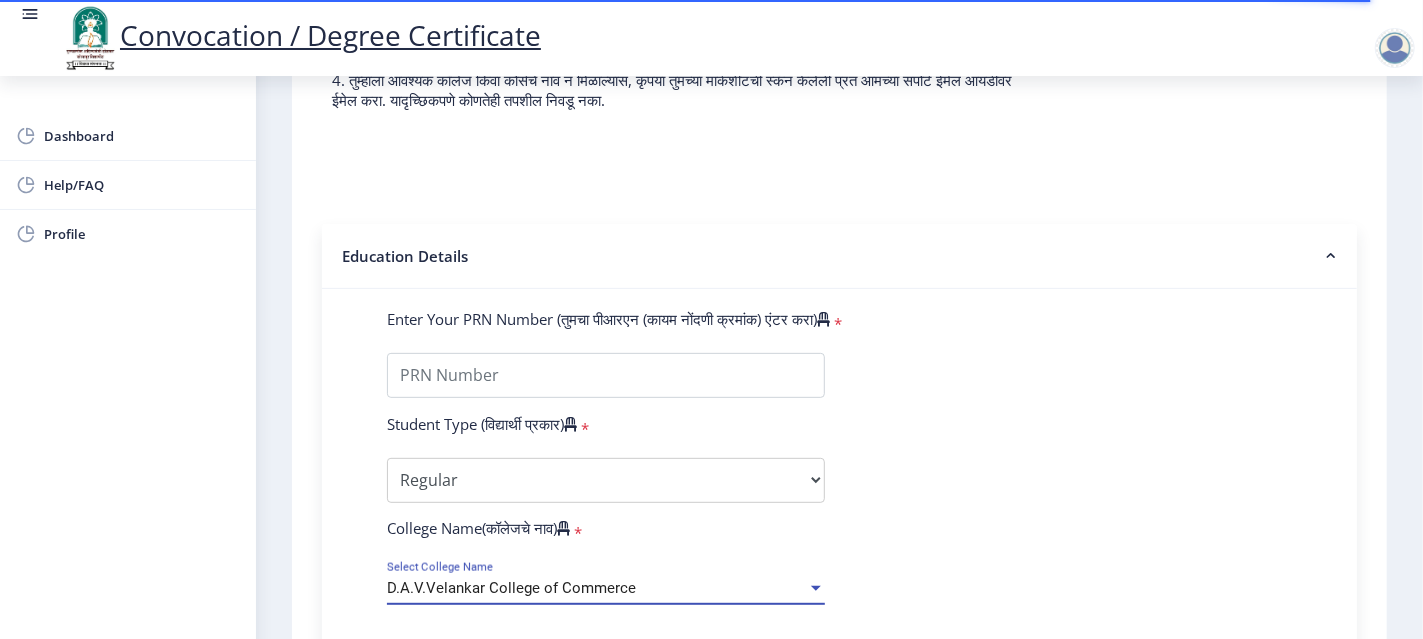 click on "Enter Your PRN Number (तुमचा पीआरएन (कायम नोंदणी क्रमांक) एंटर करा)  * Student Type (विद्यार्थी प्रकार)   * Select Student Type Regular External College Name(कॉलेजचे नाव)  * D.A.V.Velankar College of Commerce Select College Name Course Name(अभ्यासक्रमाचे नाव)  * Select Course Name Select Course Name Enter passing Year(उत्तीर्ण वर्ष प्रविष्ट करा)  *  2025   2024   2023   2022   2021   2020   2019   2018   2017   2016   2015   2014   2013   2012   2011   2010   2009   2008   2007   2006   2005   2004   2003   2002   2001   2000   1999   1998   1997   1996   1995   1994   1993   1992   1991   1990   1989   1988   1987   1986   1985   1984   1983   1982   1981   1980   1979   1978   1977   1976  Enter Passing Month(उत्तीर्ण महिना प्रविष्ट करा)  * May" 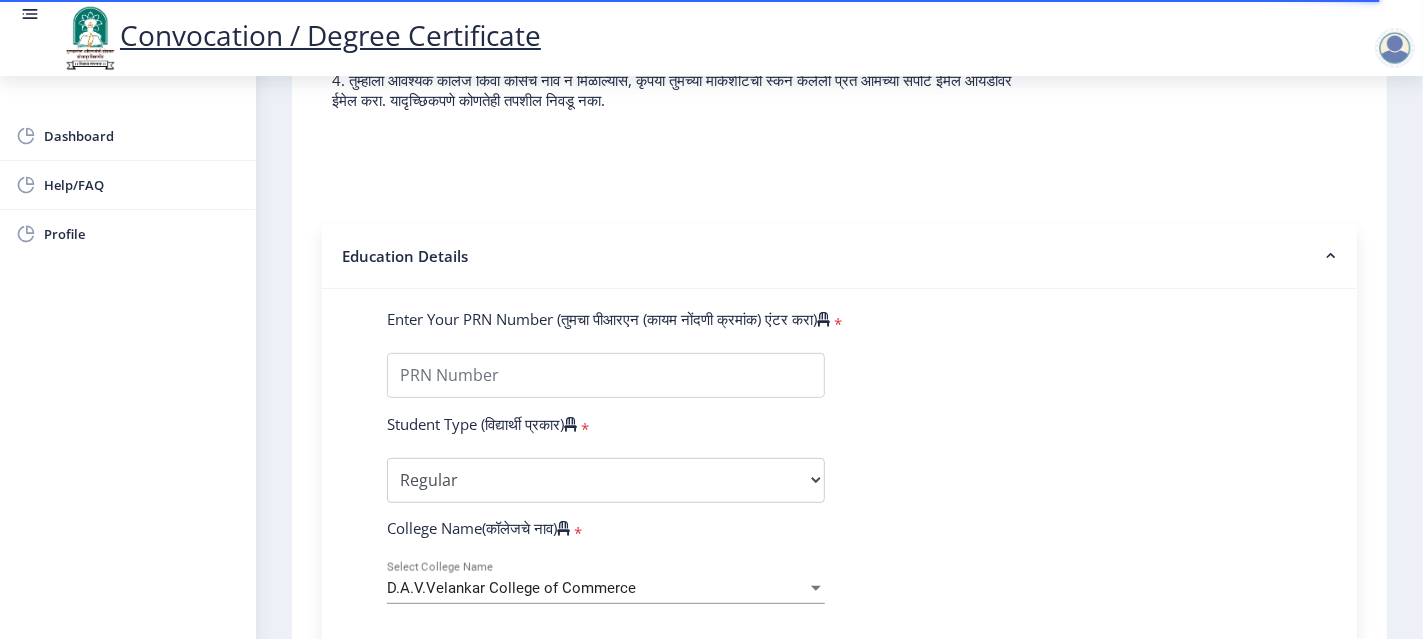 scroll, scrollTop: 600, scrollLeft: 0, axis: vertical 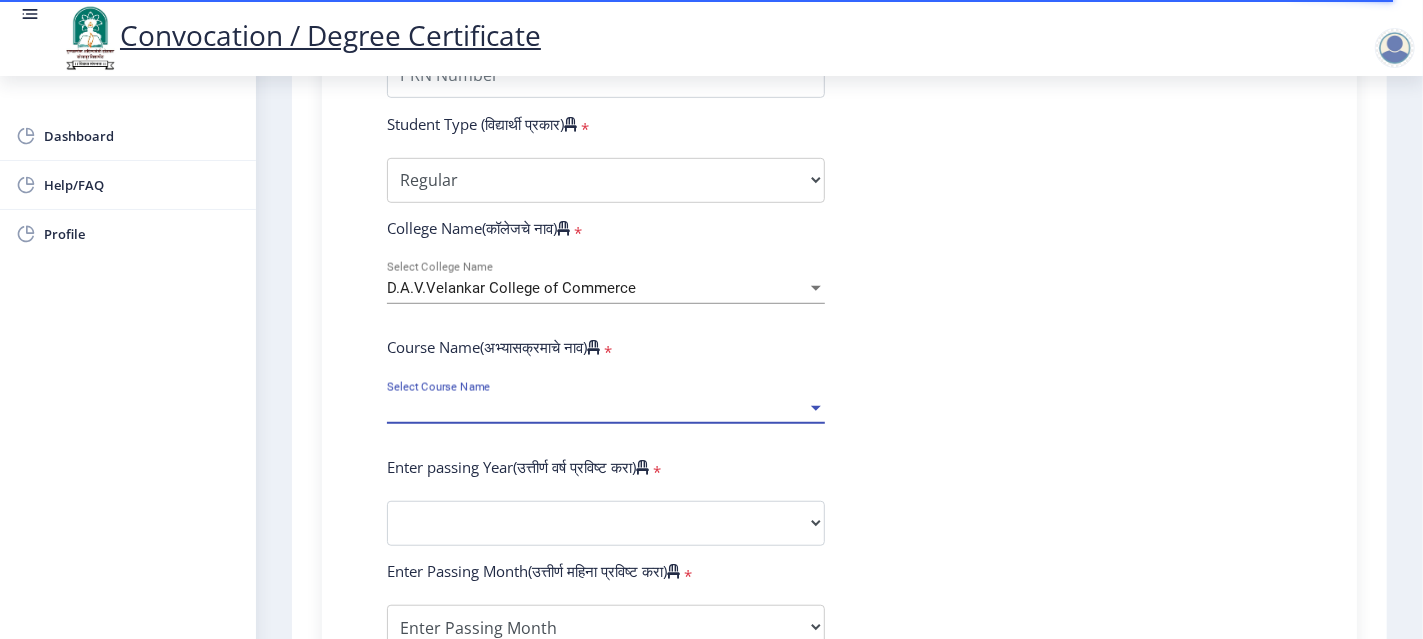 click on "Select Course Name" at bounding box center [597, 408] 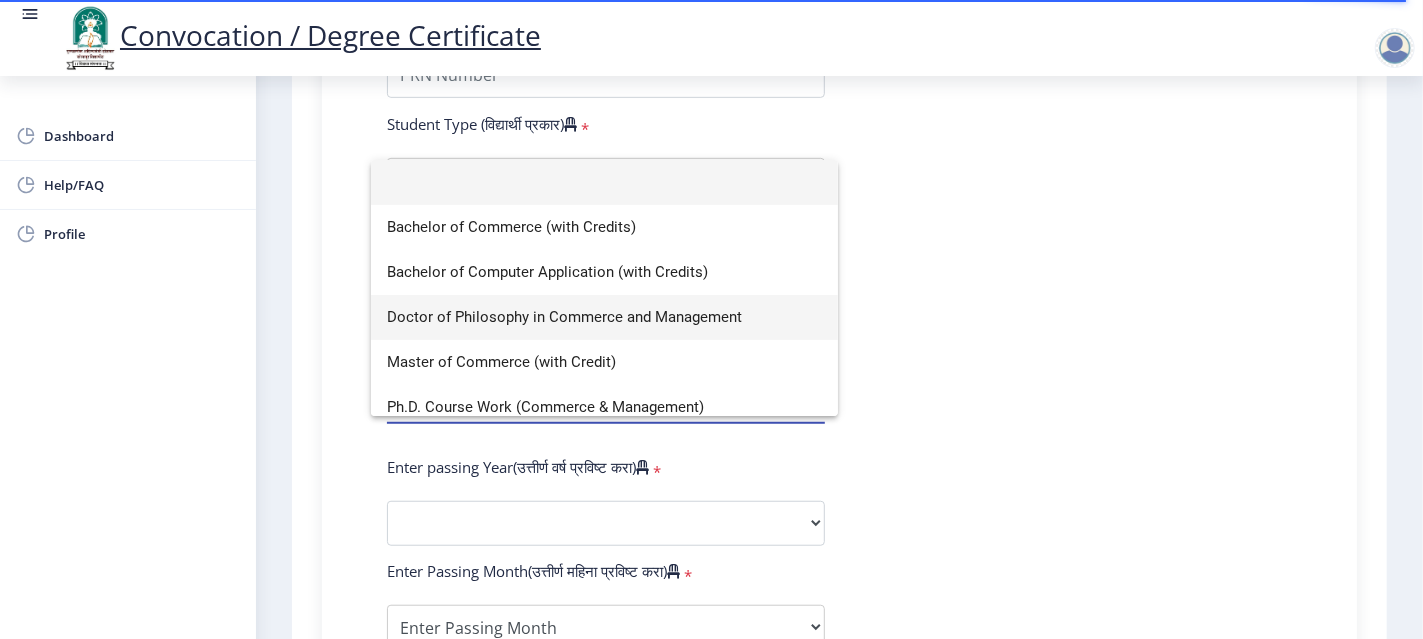 click on "Doctor of Philosophy in Commerce and Management" at bounding box center [604, 317] 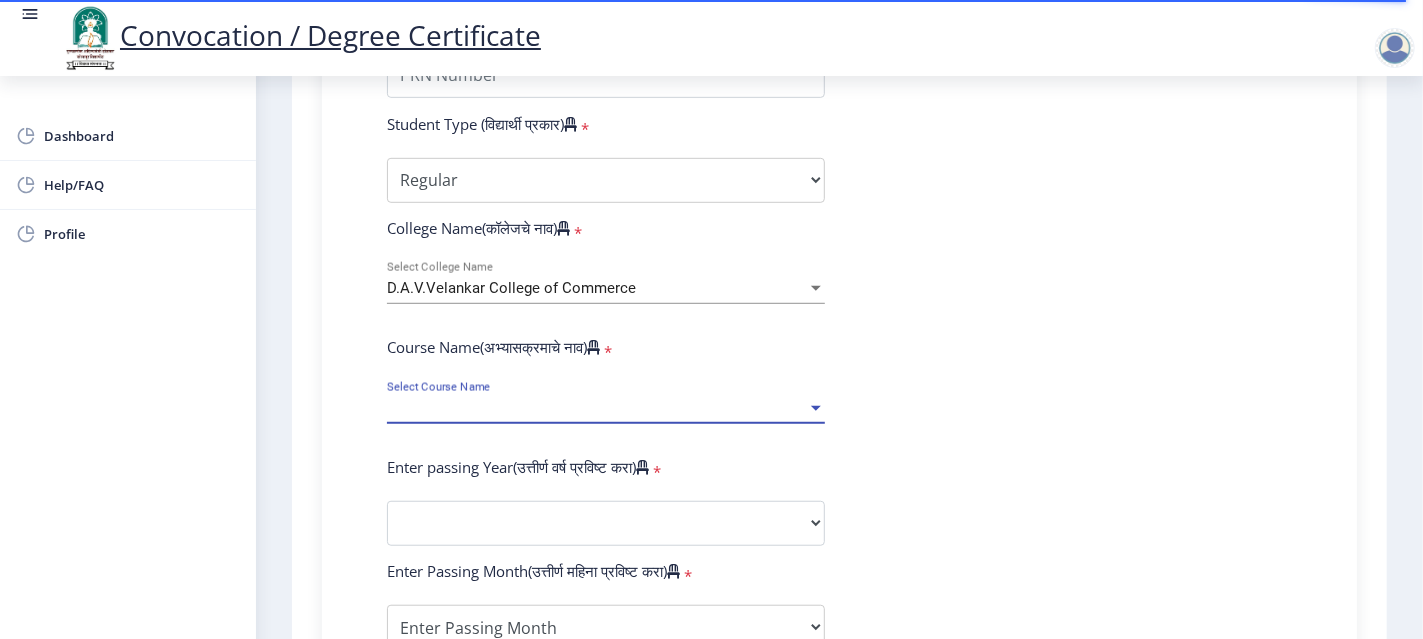 select on "January" 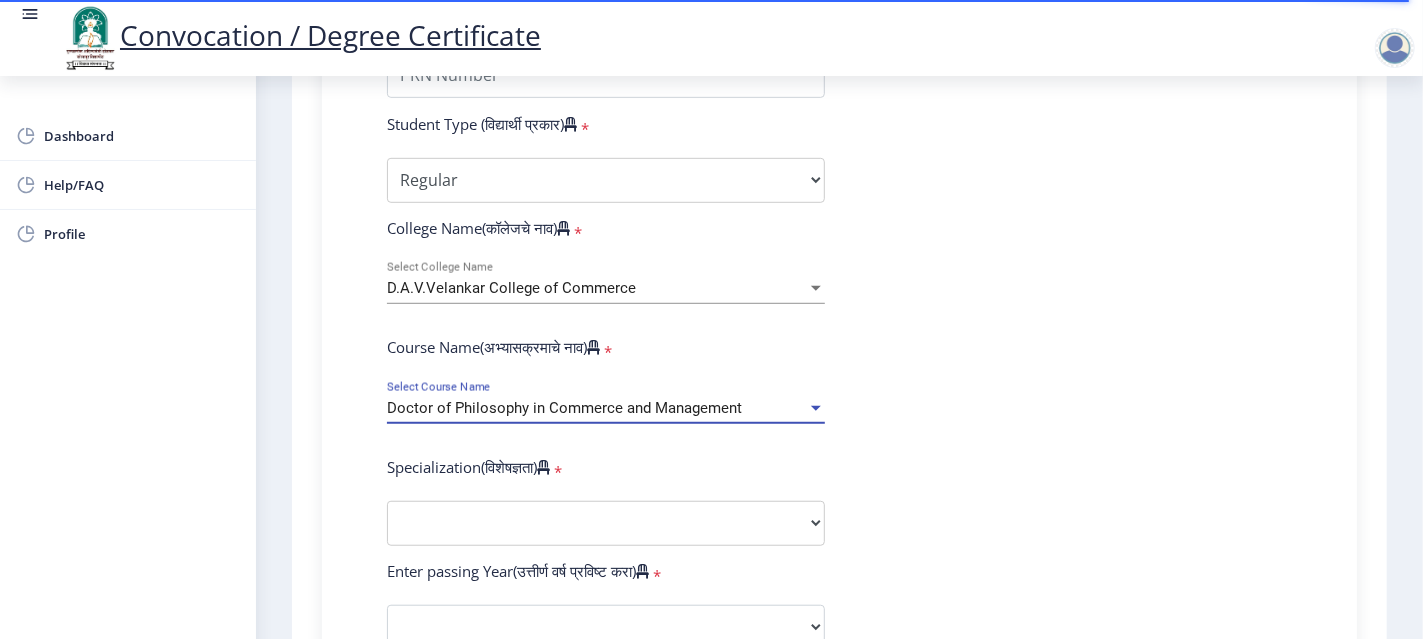 click on "Enter Your PRN Number (तुमचा पीआरएन (कायम नोंदणी क्रमांक) एंटर करा)  * Student Type (विद्यार्थी प्रकार)   * Select Student Type Regular External College Name(कॉलेजचे नाव)  * D.A.V.Velankar College of Commerce Select College Name Course Name(अभ्यासक्रमाचे नाव)  * Doctor of Philosophy in Commerce and Management Select Course Name  Specialization(विशेषज्ञता)  * Specialization Accountancy Commerce Management Other Enter passing Year(उत्तीर्ण वर्ष प्रविष्ट करा)  *  2025   2024   2023   2022   2021   2020   2019   2018   2017   2016   2015   2014   2013   2012   2011   2010   2009   2008   2007   2006   2005   2004   2003   2002   2001   2000   1999   1998   1997   1996   1995   1994   1993   1992   1991   1990   1989   1988   1987   1986   1985   1984   1983   1982   1981   1980" 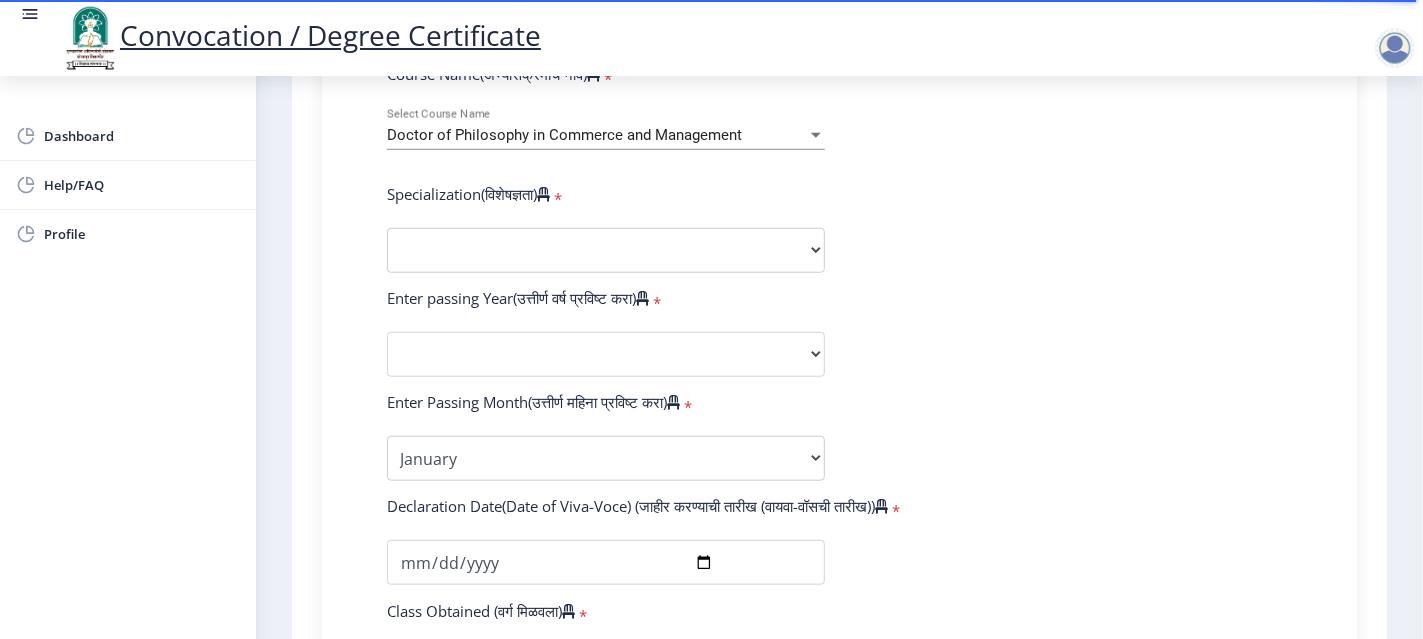 scroll, scrollTop: 899, scrollLeft: 0, axis: vertical 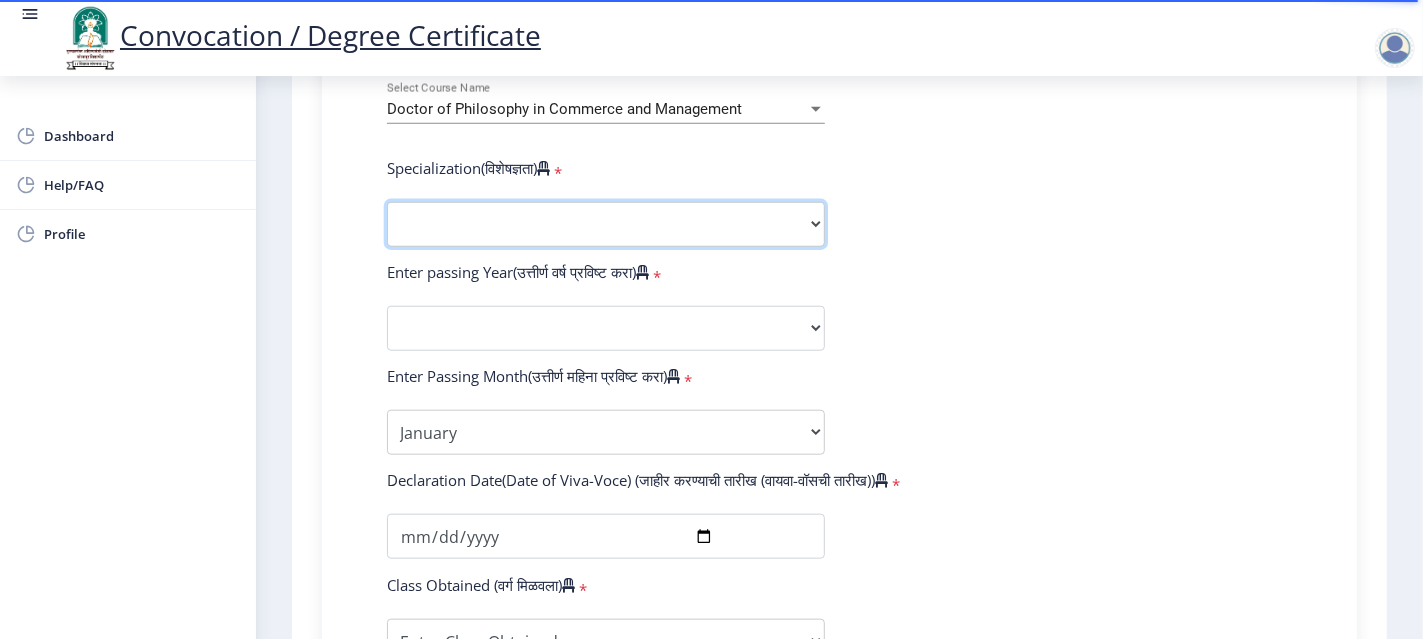 click on "Specialization Accountancy Commerce Management Other" at bounding box center (606, 224) 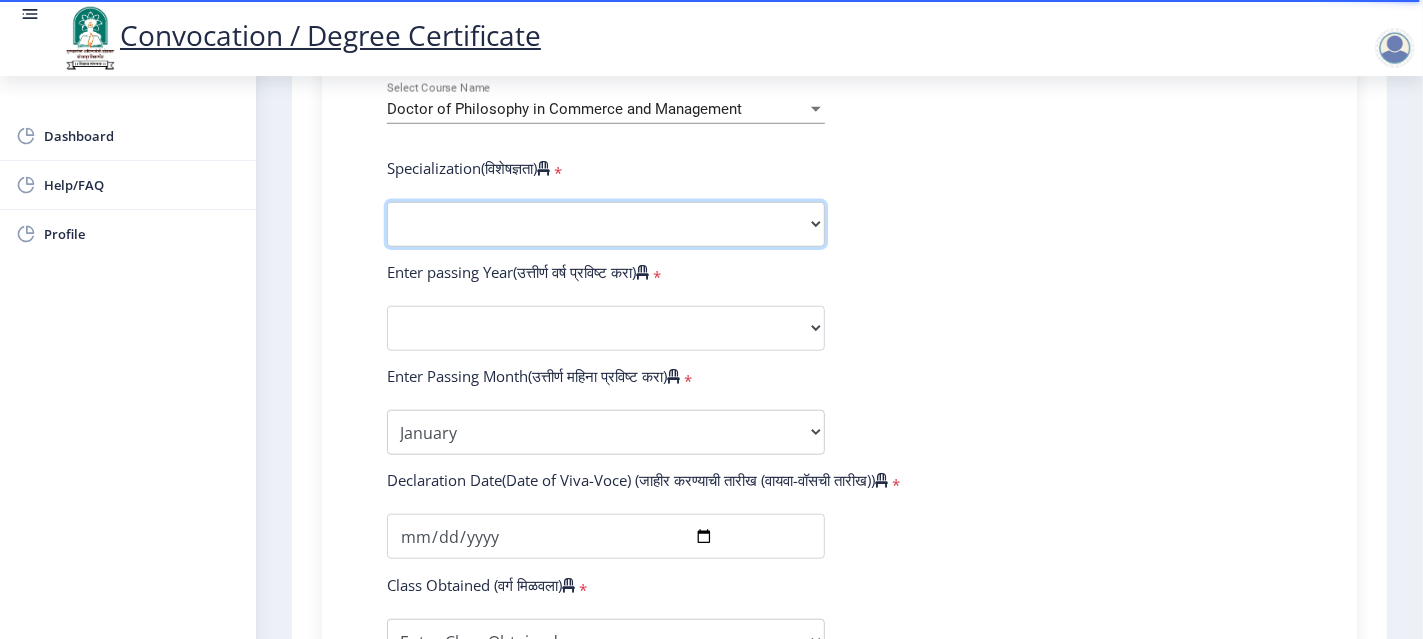 select on "Accountancy" 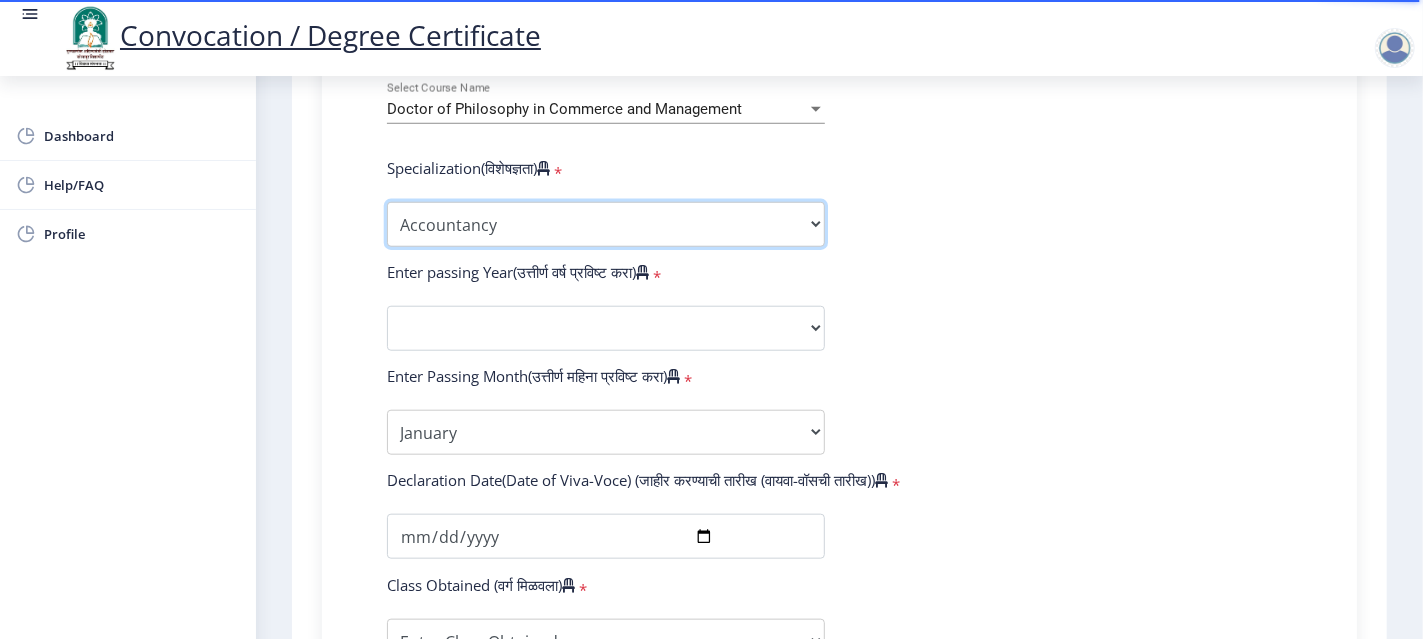 click on "Specialization Accountancy Commerce Management Other" at bounding box center (606, 224) 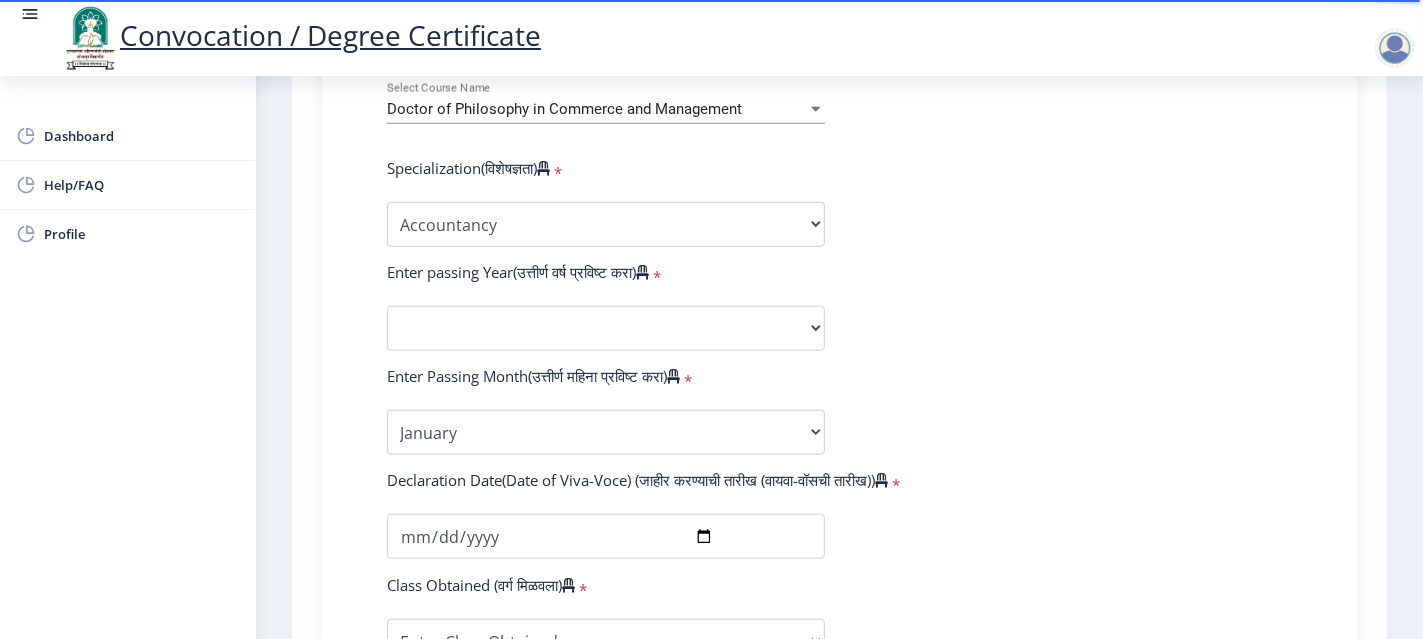 click on "Enter Your PRN Number (तुमचा पीआरएन (कायम नोंदणी क्रमांक) एंटर करा)  * Student Type (विद्यार्थी प्रकार)   * Select Student Type Regular External College Name(कॉलेजचे नाव)  * D.A.V.Velankar College of Commerce Select College Name Course Name(अभ्यासक्रमाचे नाव)  * Doctor of Philosophy in Commerce and Management Select Course Name  Specialization(विशेषज्ञता)  * Specialization Accountancy Commerce Management Other Enter passing Year(उत्तीर्ण वर्ष प्रविष्ट करा)  *  2025   2024   2023   2022   2021   2020   2019   2018   2017   2016   2015   2014   2013   2012   2011   2010   2009   2008   2007   2006   2005   2004   2003   2002   2001   2000   1999   1998   1997   1996   1995   1994   1993   1992   1991   1990   1989   1988   1987   1986   1985   1984   1983   1982   1981   1980" 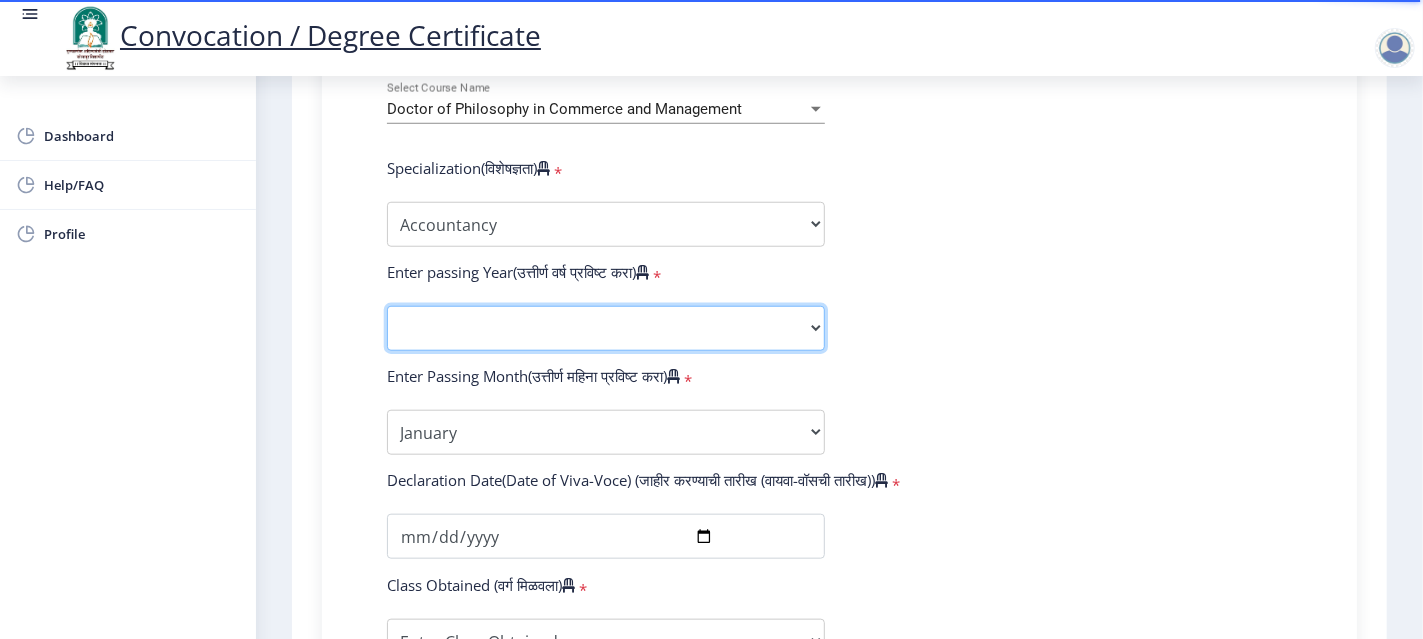 click on "2025   2024   2023   2022   2021   2020   2019   2018   2017   2016   2015   2014   2013   2012   2011   2010   2009   2008   2007   2006   2005   2004   2003   2002   2001   2000   1999   1998   1997   1996   1995   1994   1993   1992   1991   1990   1989   1988   1987   1986   1985   1984   1983   1982   1981   1980   1979   1978   1977   1976" 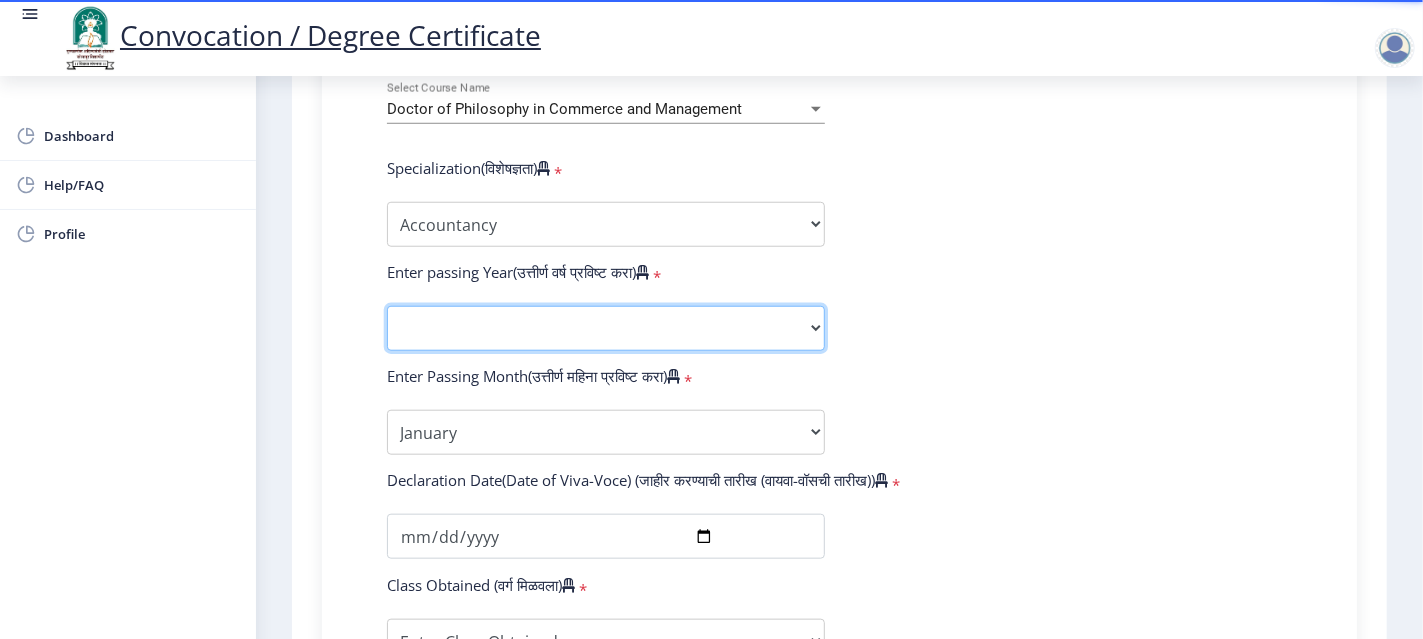 select on "2025" 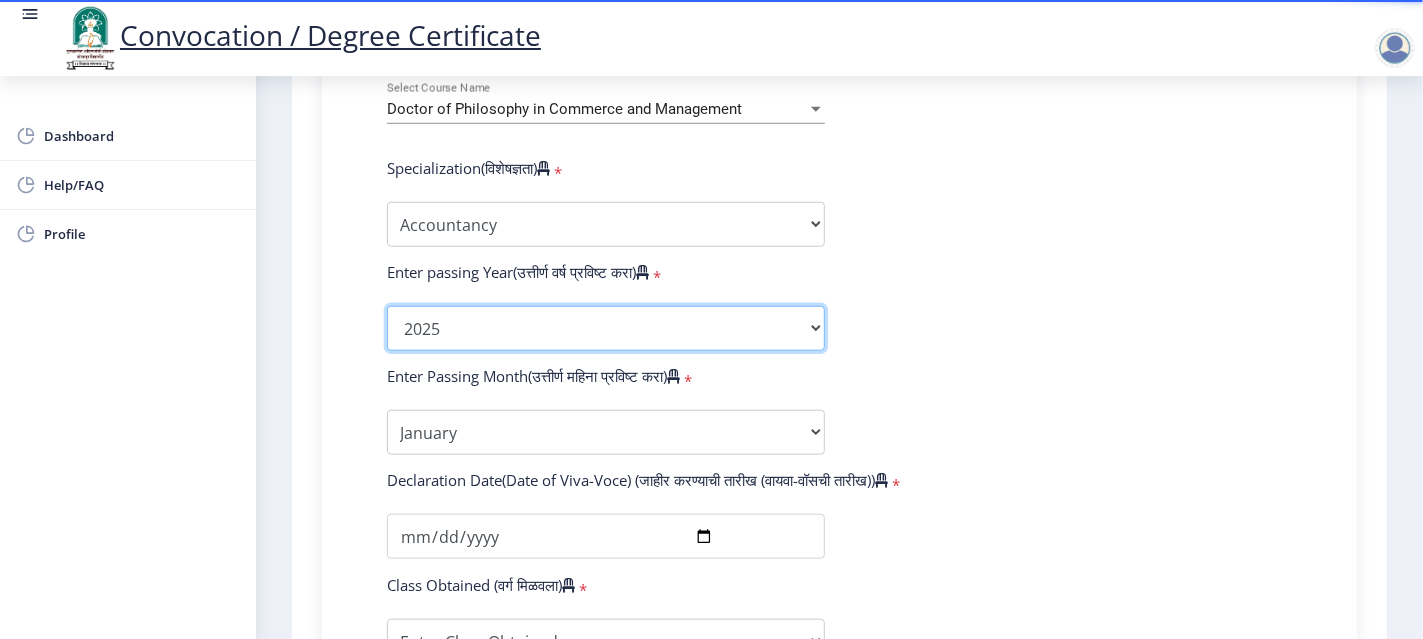 click on "2025   2024   2023   2022   2021   2020   2019   2018   2017   2016   2015   2014   2013   2012   2011   2010   2009   2008   2007   2006   2005   2004   2003   2002   2001   2000   1999   1998   1997   1996   1995   1994   1993   1992   1991   1990   1989   1988   1987   1986   1985   1984   1983   1982   1981   1980   1979   1978   1977   1976" 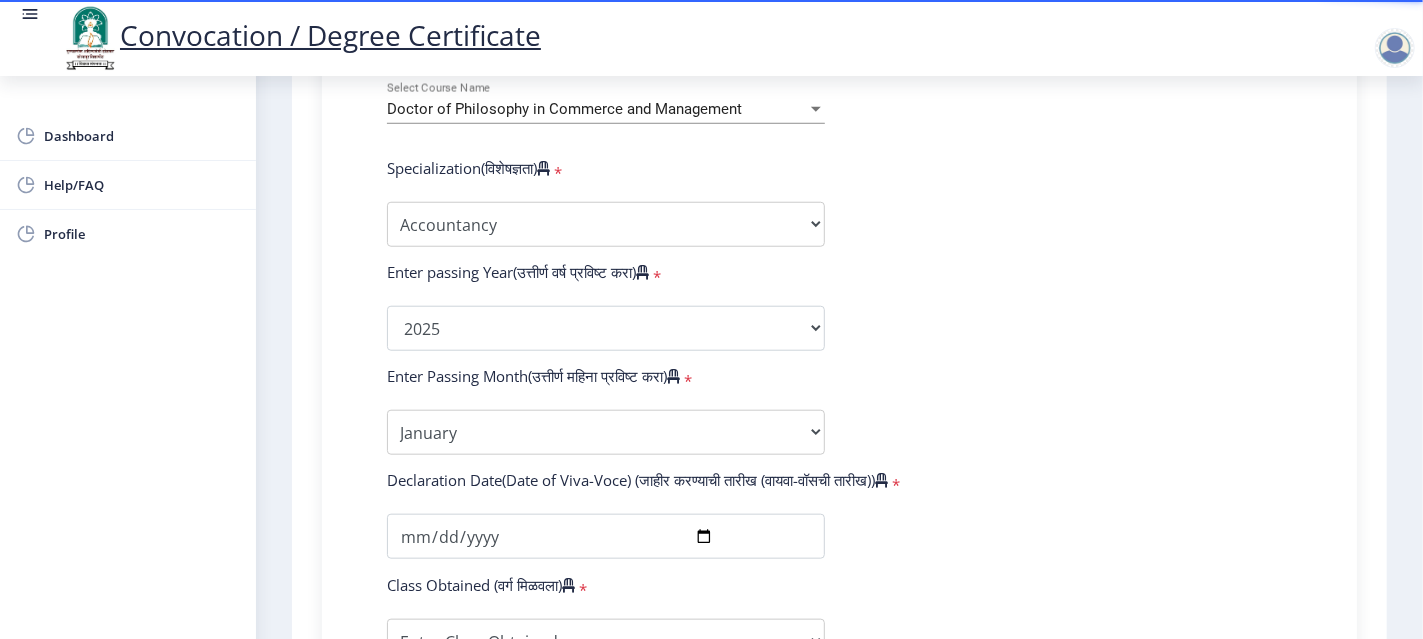 click on "Enter Your PRN Number (तुमचा पीआरएन (कायम नोंदणी क्रमांक) एंटर करा)  * Student Type (विद्यार्थी प्रकार)   * Select Student Type Regular External College Name(कॉलेजचे नाव)  * D.A.V.Velankar College of Commerce Select College Name Course Name(अभ्यासक्रमाचे नाव)  * Doctor of Philosophy in Commerce and Management Select Course Name  Specialization(विशेषज्ञता)  * Specialization Accountancy Commerce Management Other Enter passing Year(उत्तीर्ण वर्ष प्रविष्ट करा)  *  2025   2024   2023   2022   2021   2020   2019   2018   2017   2016   2015   2014   2013   2012   2011   2010   2009   2008   2007   2006   2005   2004   2003   2002   2001   2000   1999   1998   1997   1996   1995   1994   1993   1992   1991   1990   1989   1988   1987   1986   1985   1984   1983   1982   1981   1980" 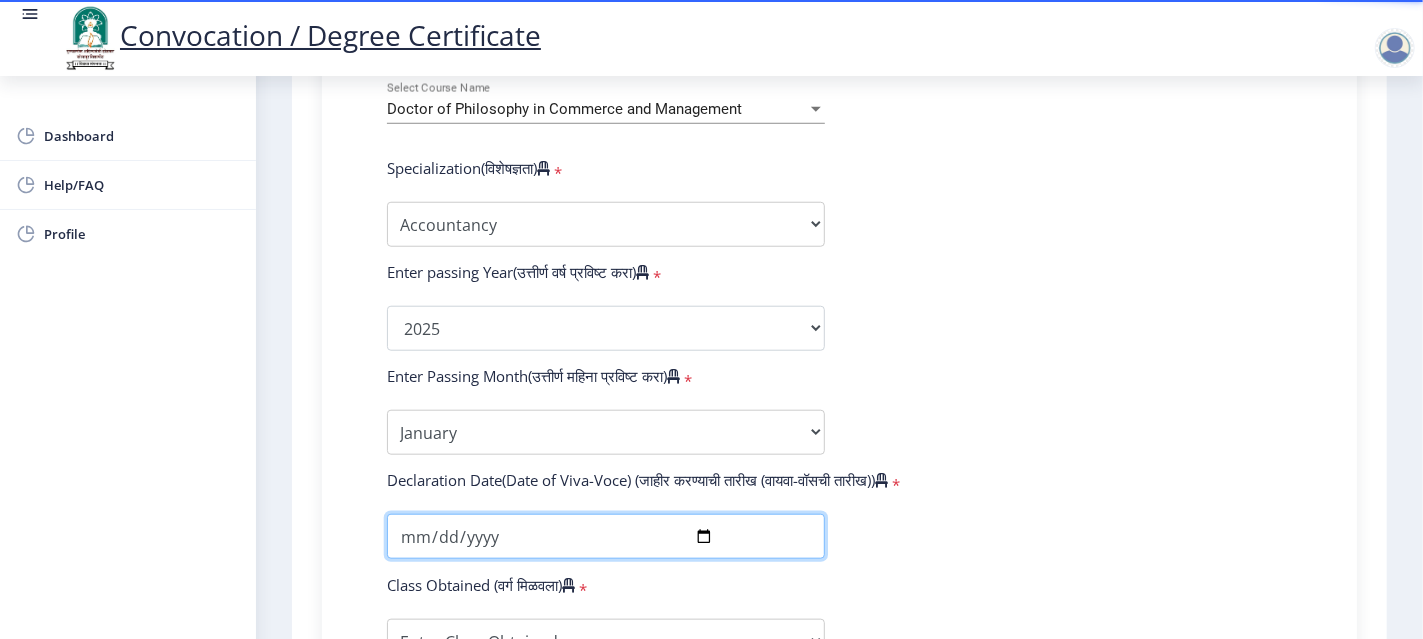 click at bounding box center (606, 536) 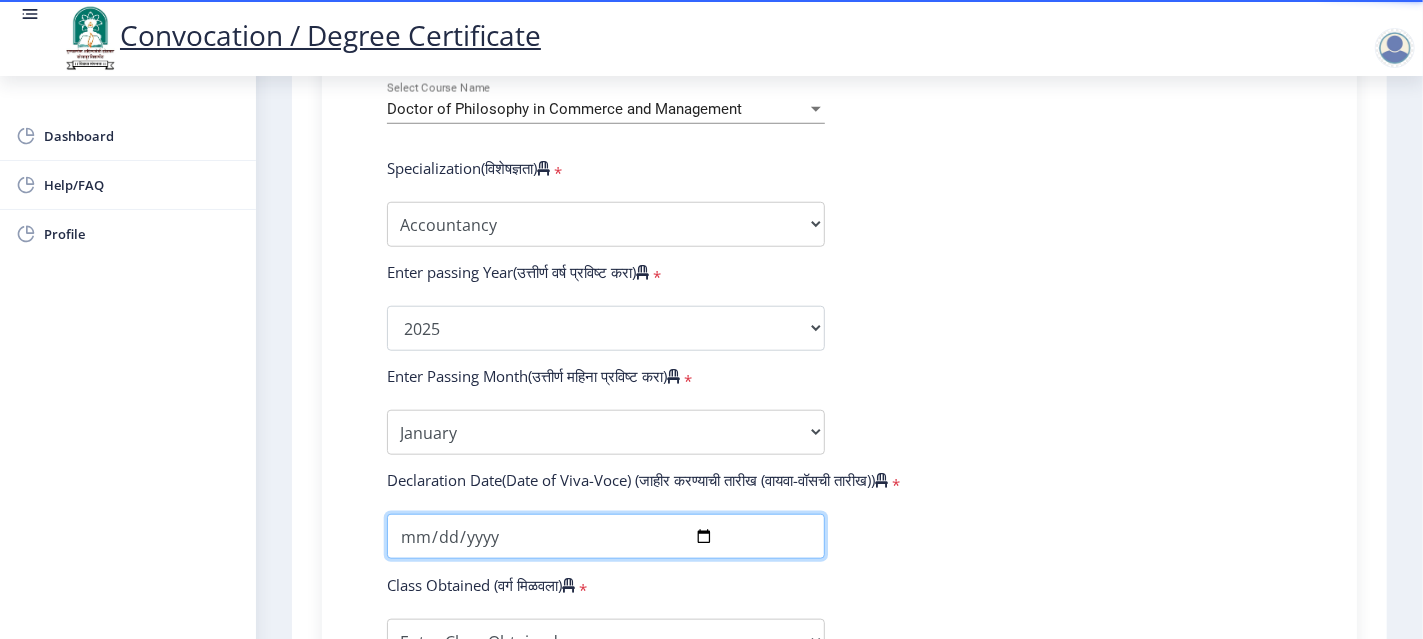 click at bounding box center [606, 536] 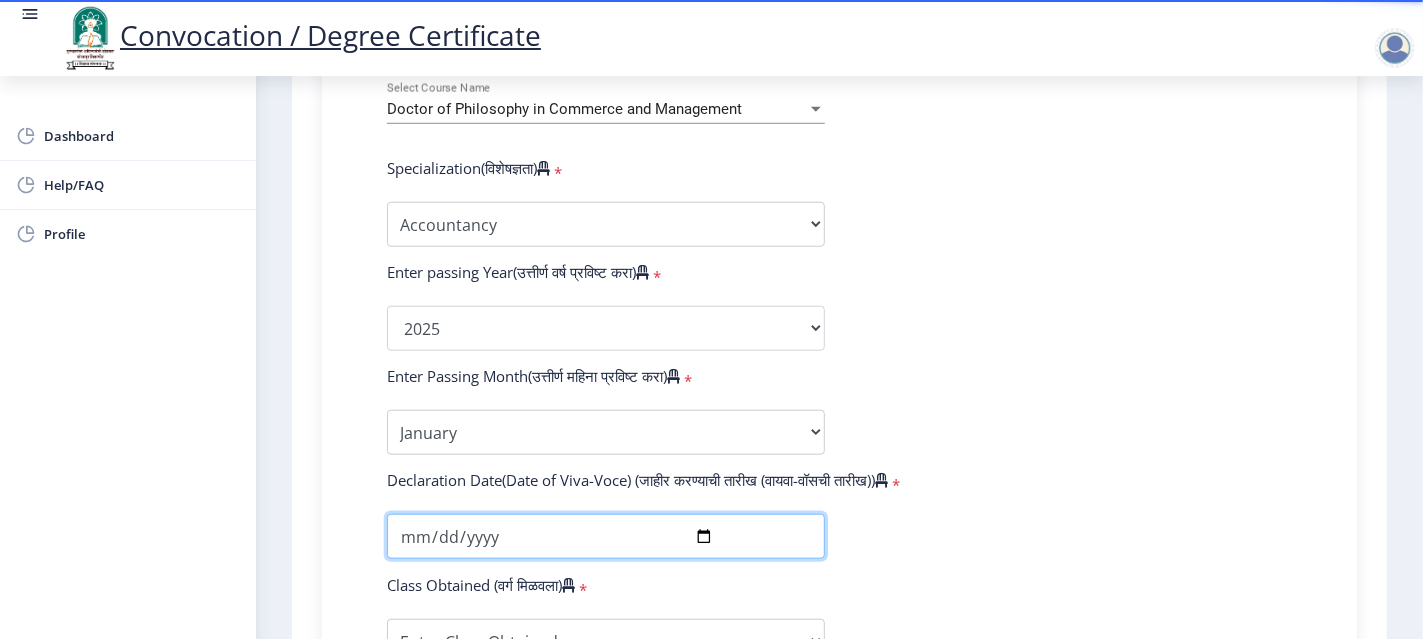 click at bounding box center (606, 536) 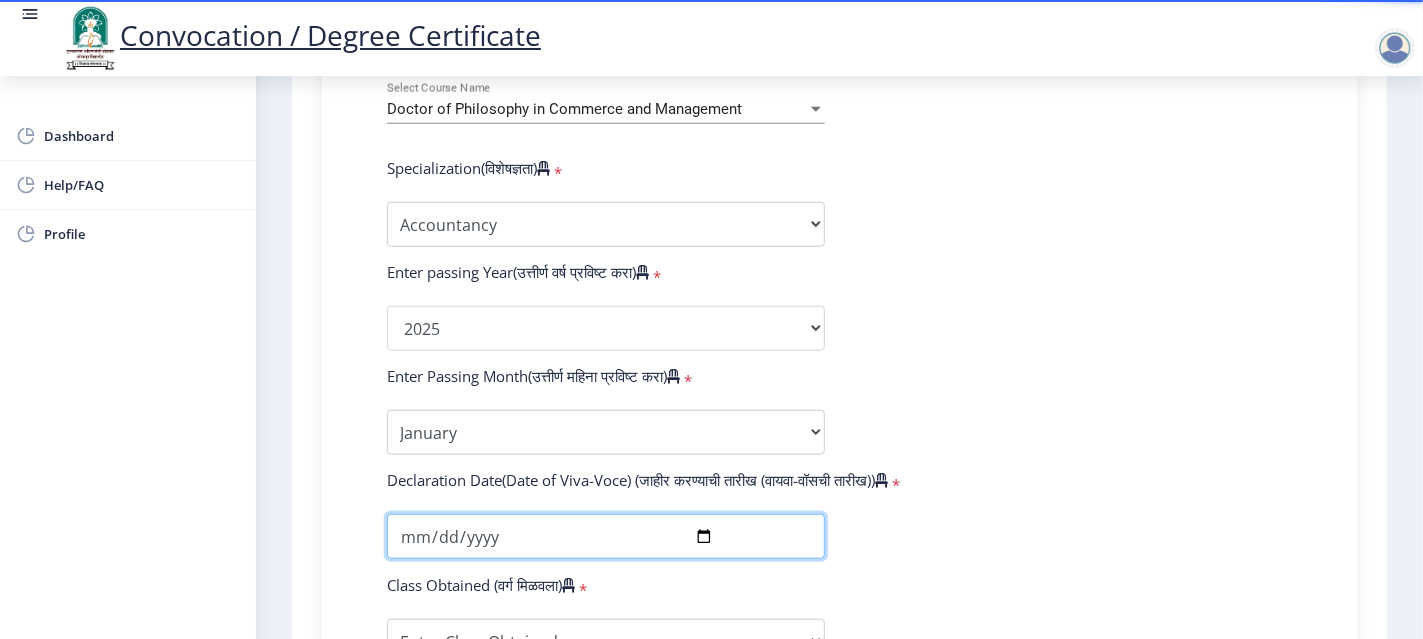 type on "[DATE]" 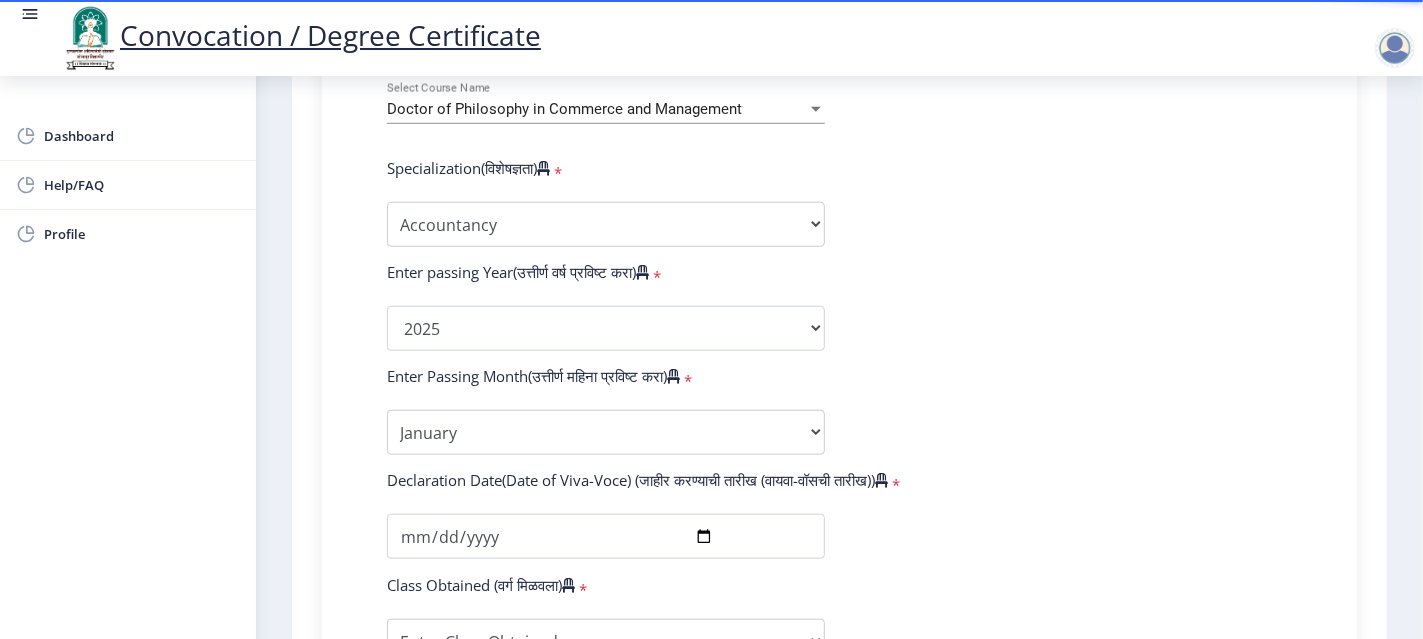 click on "Enter Your PRN Number (तुमचा पीआरएन (कायम नोंदणी क्रमांक) एंटर करा)  * Student Type (विद्यार्थी प्रकार)   * Select Student Type Regular External College Name(कॉलेजचे नाव)  * D.A.V.Velankar College of Commerce Select College Name Course Name(अभ्यासक्रमाचे नाव)  * Doctor of Philosophy in Commerce and Management Select Course Name  Specialization(विशेषज्ञता)  * Specialization Accountancy Commerce Management Other Enter passing Year(उत्तीर्ण वर्ष प्रविष्ट करा)  *  2025   2024   2023   2022   2021   2020   2019   2018   2017   2016   2015   2014   2013   2012   2011   2010   2009   2008   2007   2006   2005   2004   2003   2002   2001   2000   1999   1998   1997   1996   1995   1994   1993   1992   1991   1990   1989   1988   1987   1986   1985   1984   1983   1982   1981   1980" 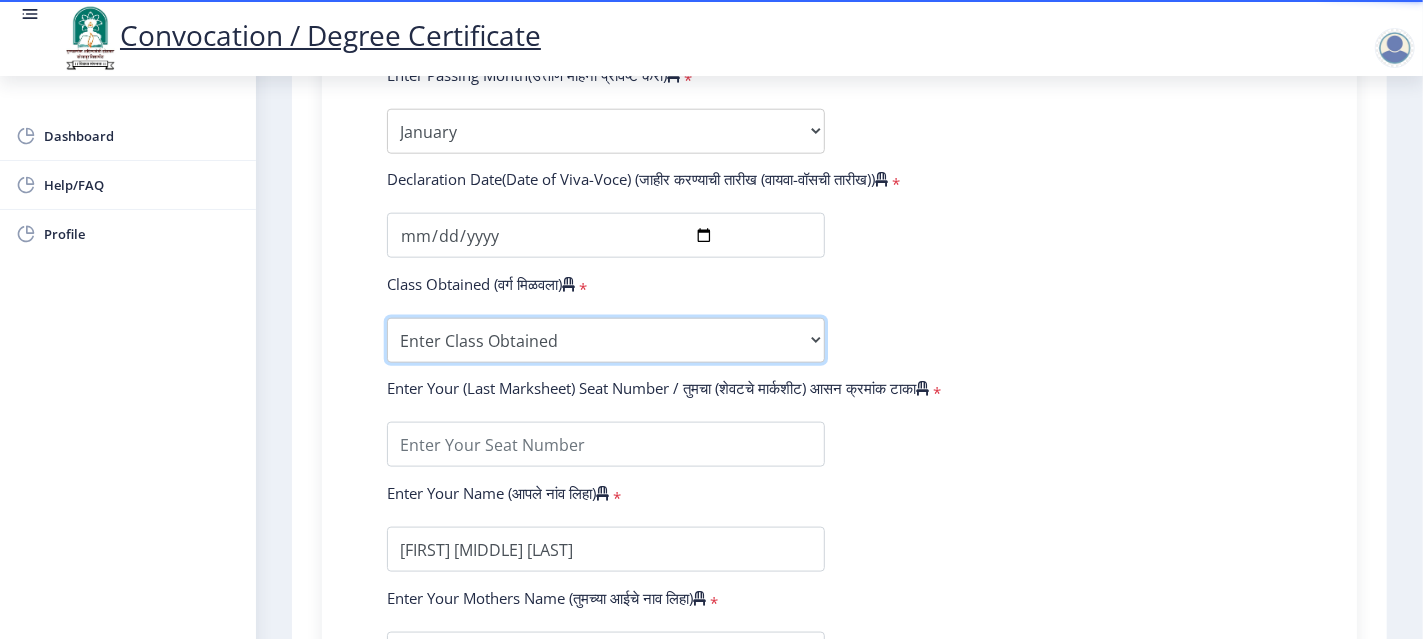 click on "Enter Class Obtained FIRST CLASS WITH DISTINCTION FIRST CLASS HIGHER SECOND CLASS SECOND CLASS PASS CLASS Grade O Grade A+ Grade A Grade B+ Grade B Grade C+ Grade C Grade D Grade E" at bounding box center (606, 340) 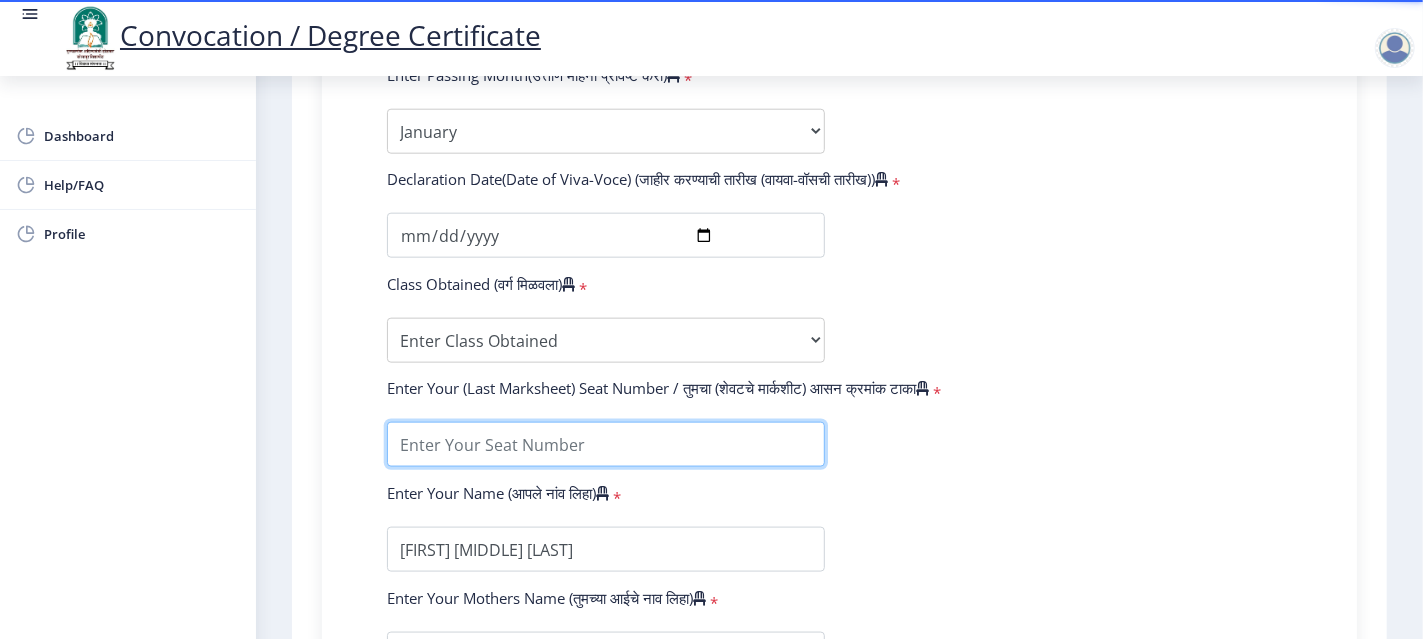 click at bounding box center (606, 444) 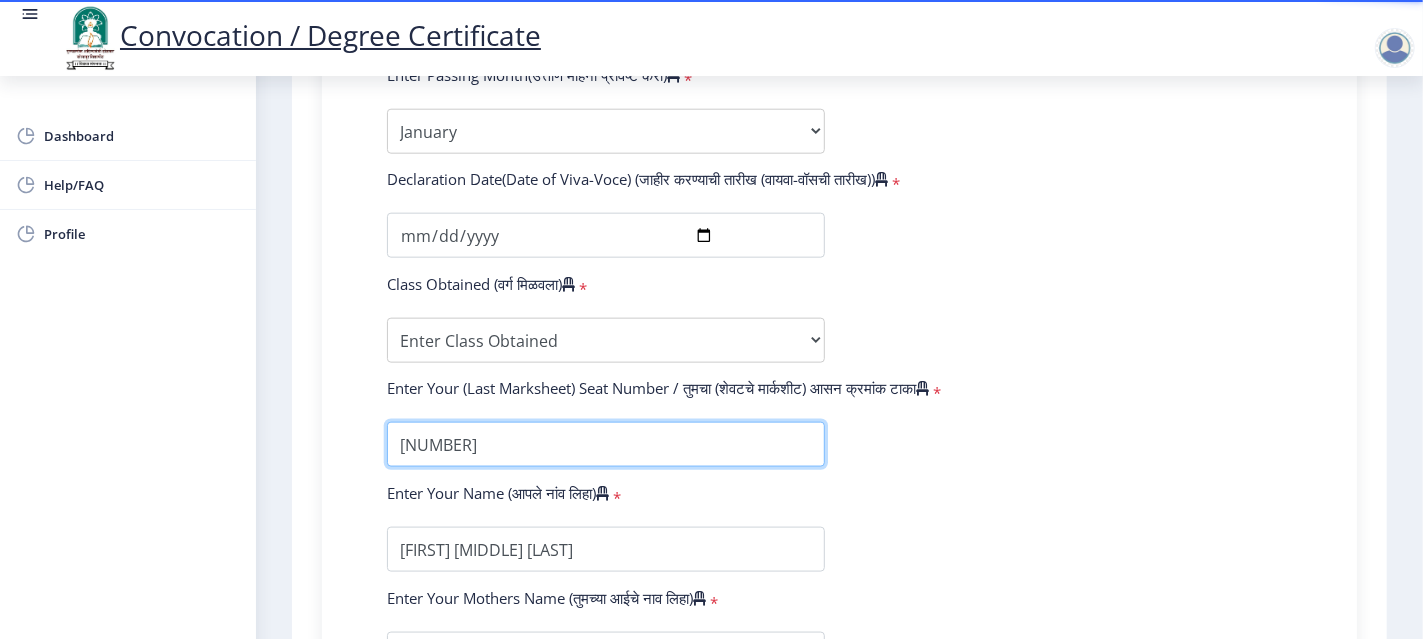 type on "[NUMBER]" 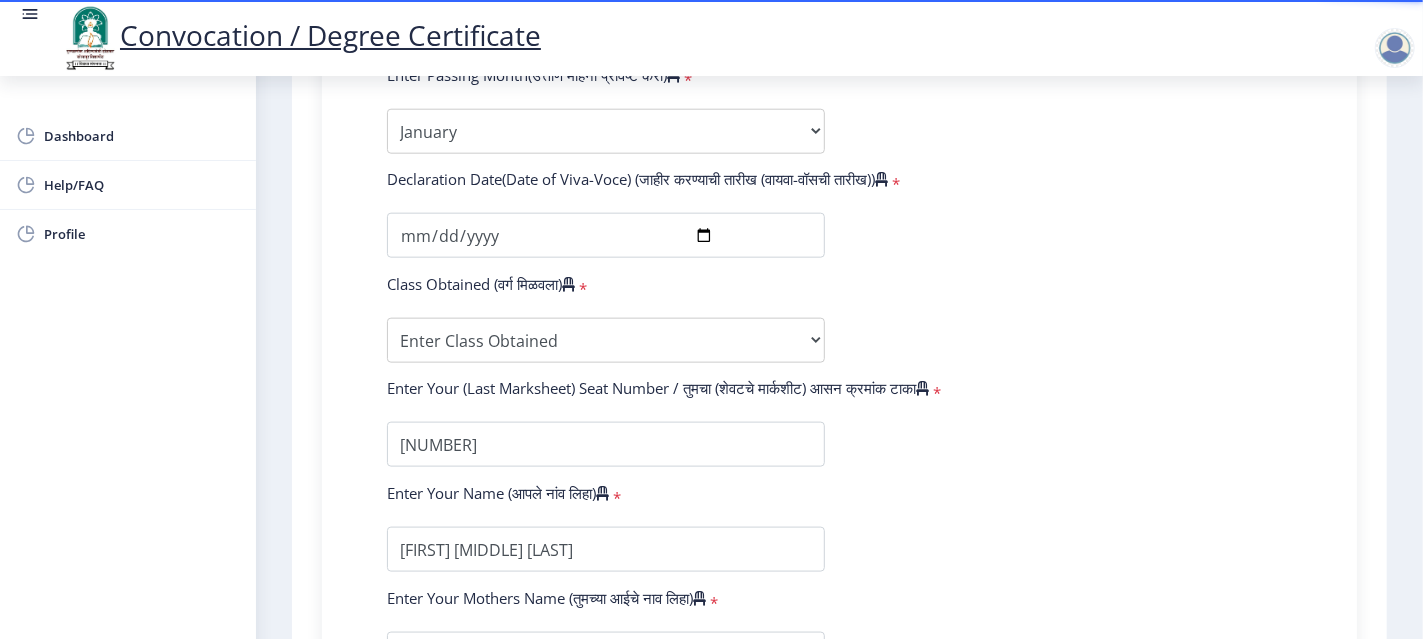 click on "Enter Your PRN Number (तुमचा पीआरएन (कायम नोंदणी क्रमांक) एंटर करा)  * Student Type (विद्यार्थी प्रकार)   * Select Student Type Regular External College Name(कॉलेजचे नाव)  * D.A.V.Velankar College of Commerce Select College Name Course Name(अभ्यासक्रमाचे नाव)  * Doctor of Philosophy in Commerce and Management Select Course Name  Specialization(विशेषज्ञता)  * Specialization Accountancy Commerce Management Other Enter passing Year(उत्तीर्ण वर्ष प्रविष्ट करा)  *  2025   2024   2023   2022   2021   2020   2019   2018   2017   2016   2015   2014   2013   2012   2011   2010   2009   2008   2007   2006   2005   2004   2003   2002   2001   2000   1999   1998   1997   1996   1995   1994   1993   1992   1991   1990   1989   1988   1987   1986   1985   1984   1983   1982   1981   1980" 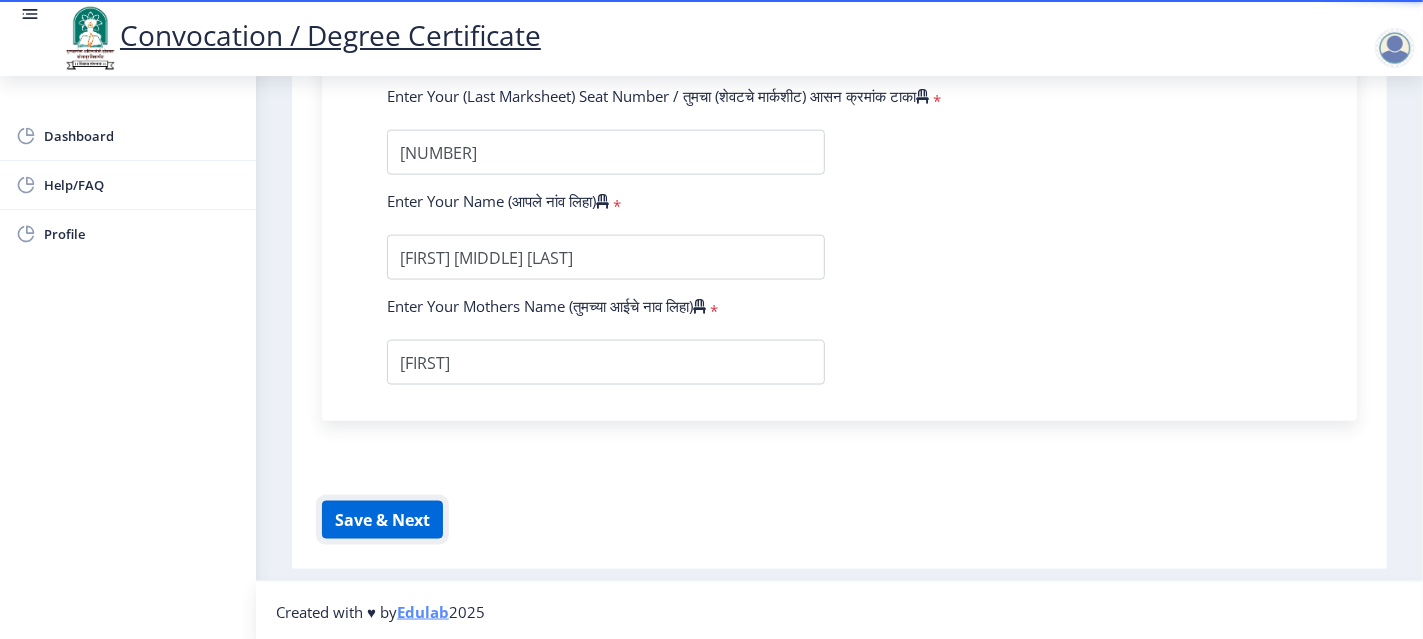 click on "Save & Next" 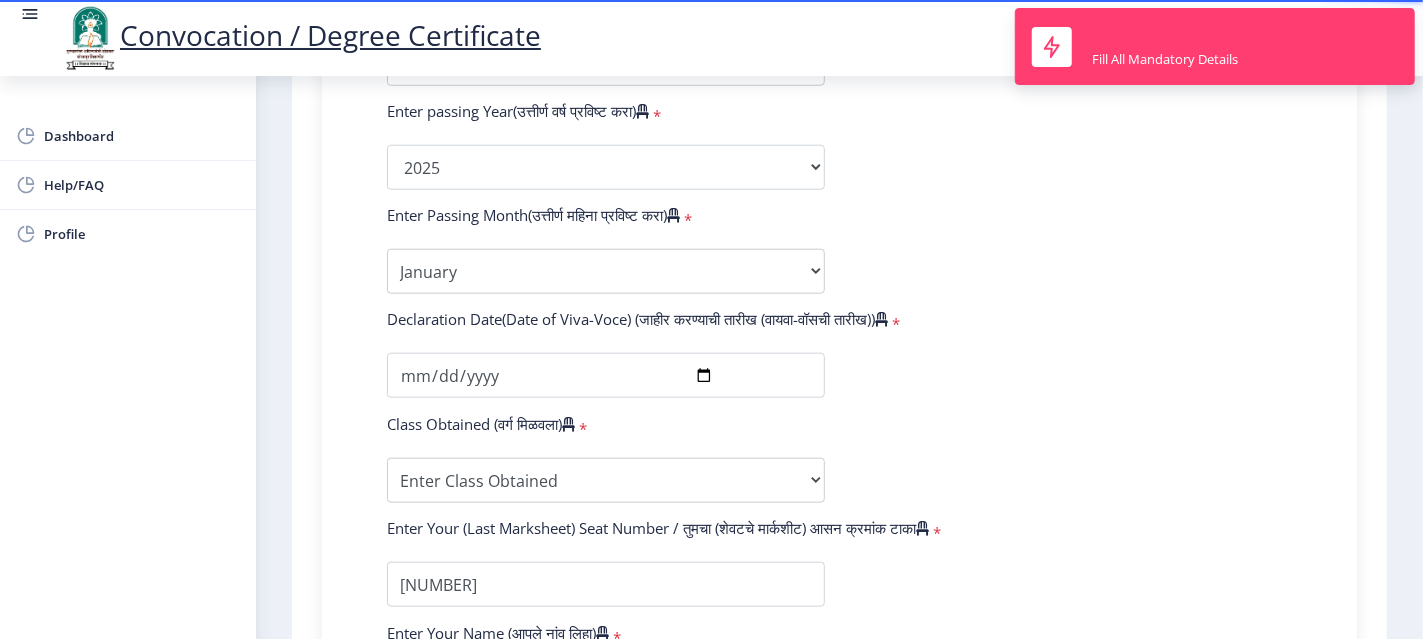 scroll, scrollTop: 292, scrollLeft: 0, axis: vertical 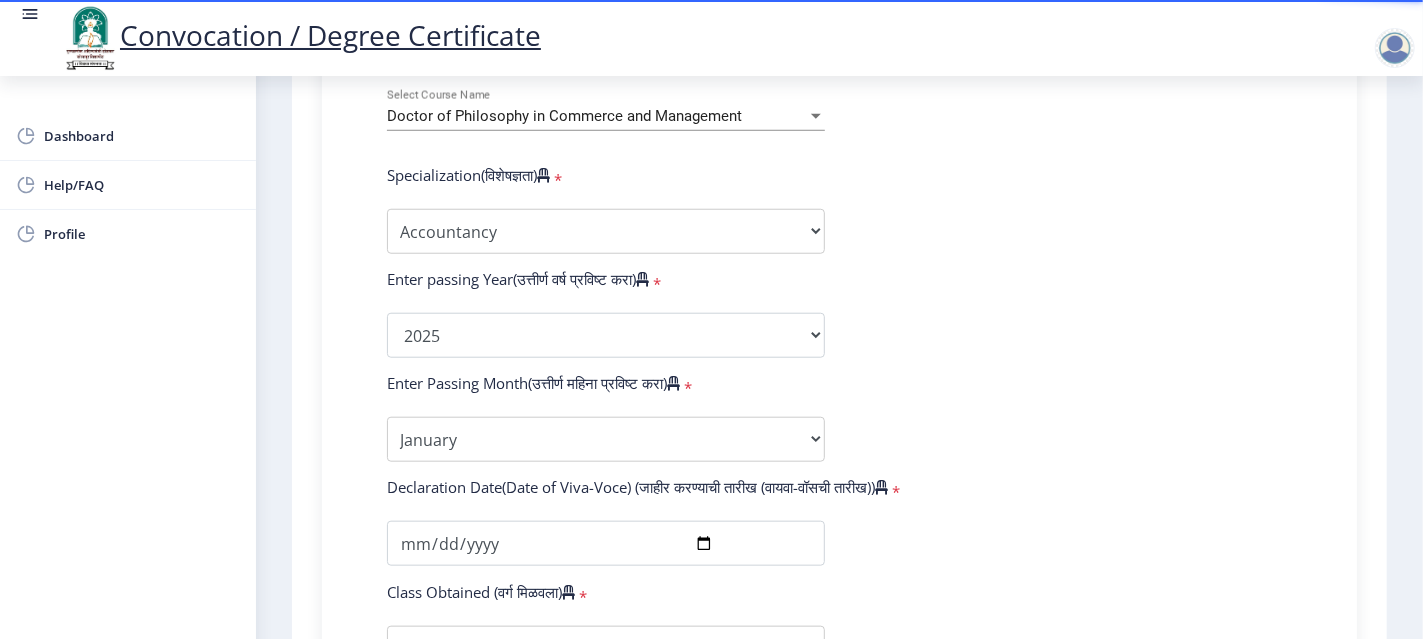 type 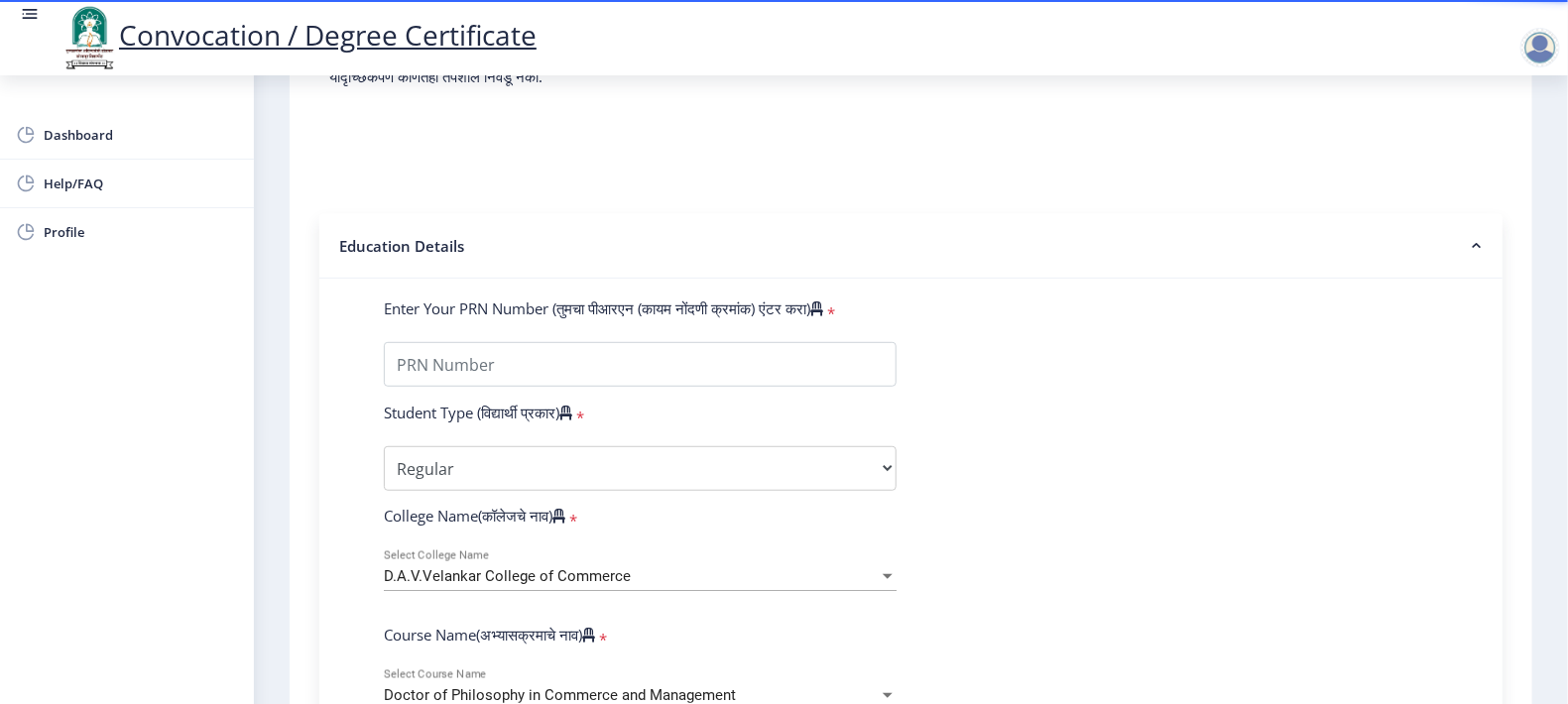 scroll, scrollTop: 300, scrollLeft: 0, axis: vertical 